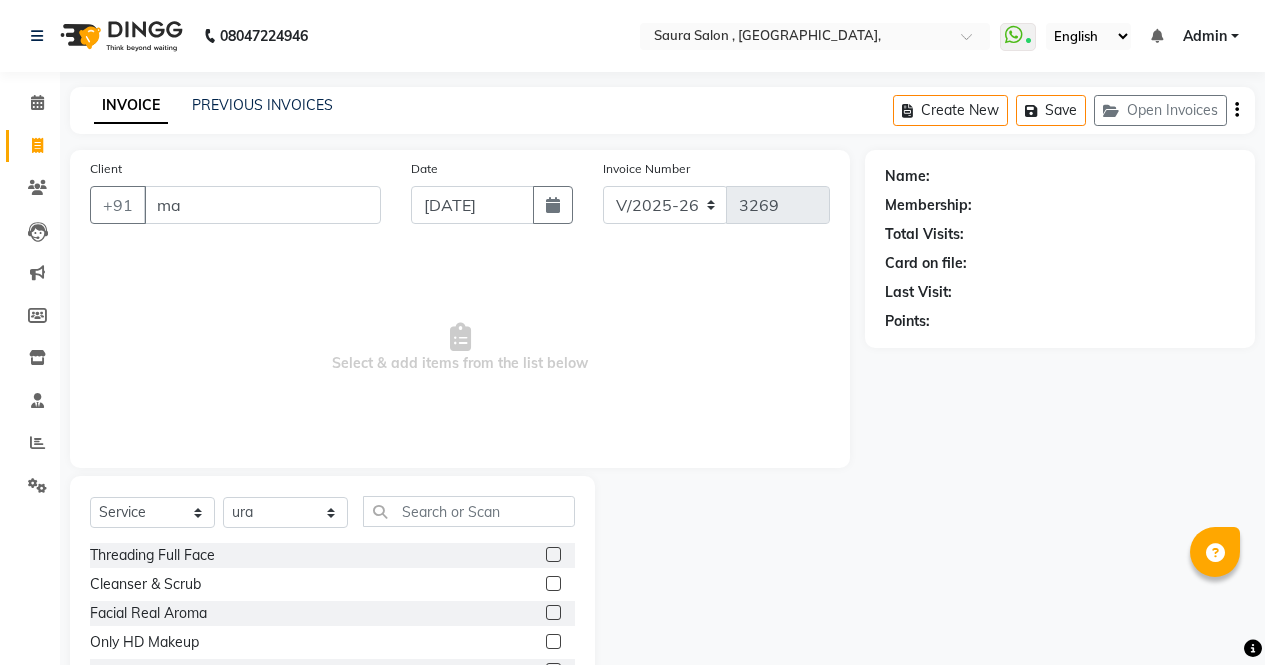 select on "6963" 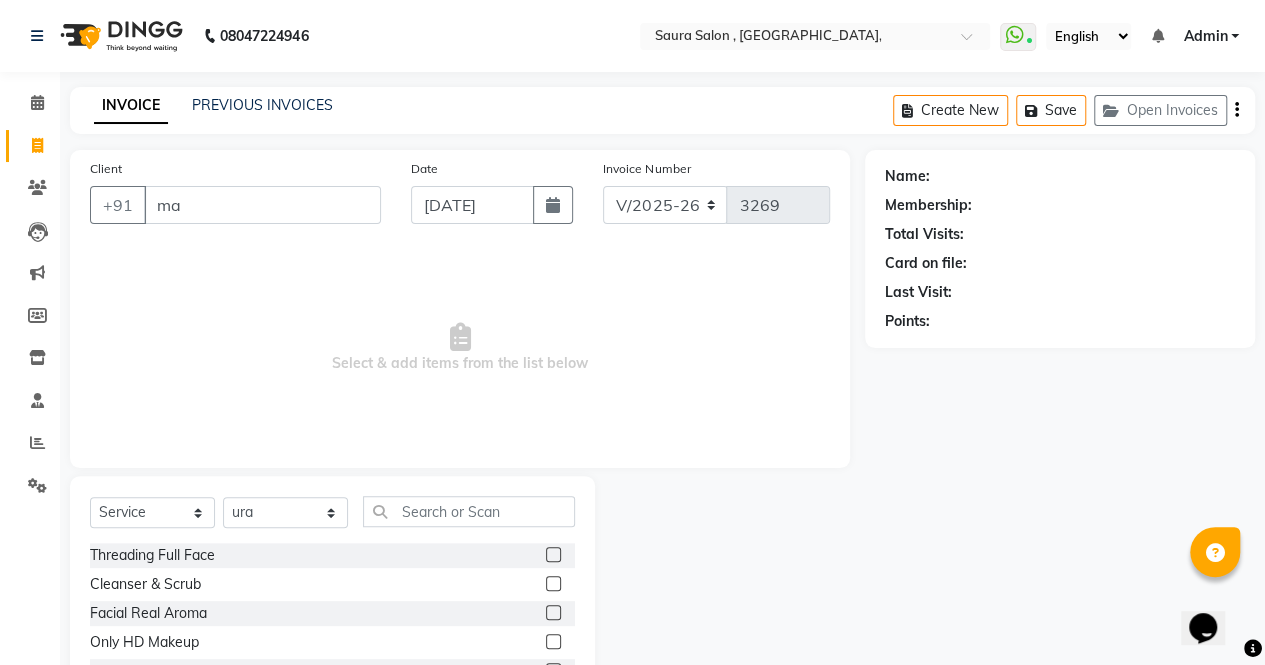 scroll, scrollTop: 0, scrollLeft: 0, axis: both 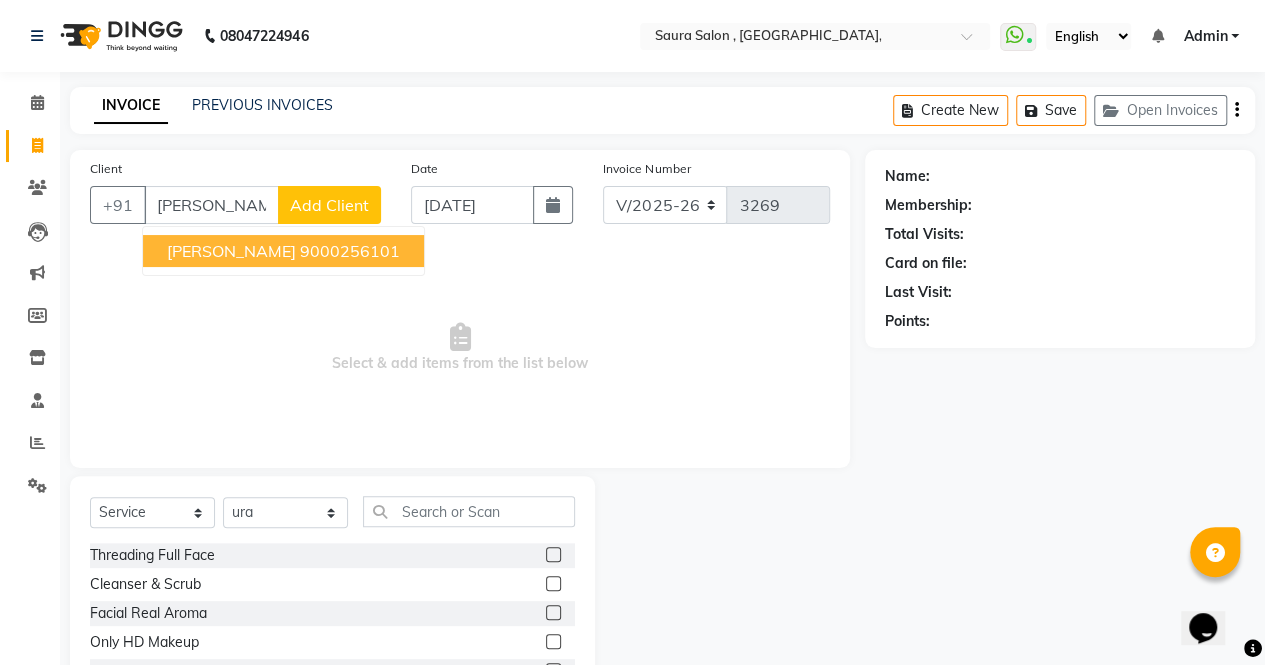 click on "[PERSON_NAME]" at bounding box center [231, 251] 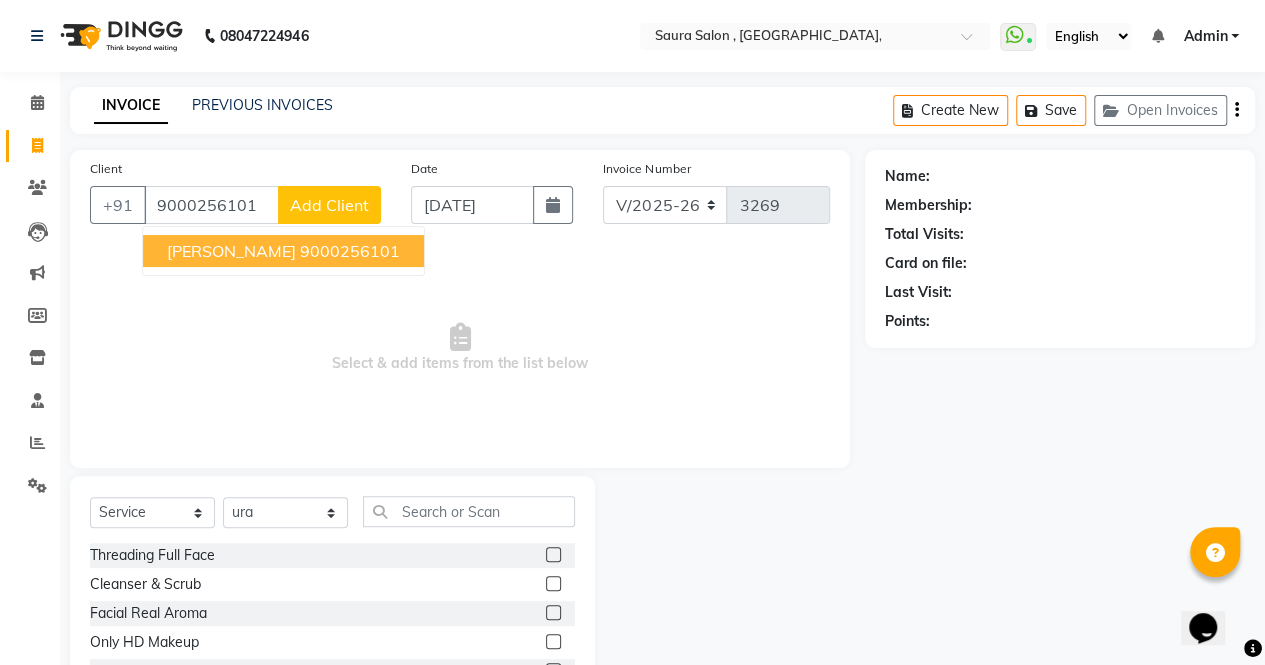 type on "9000256101" 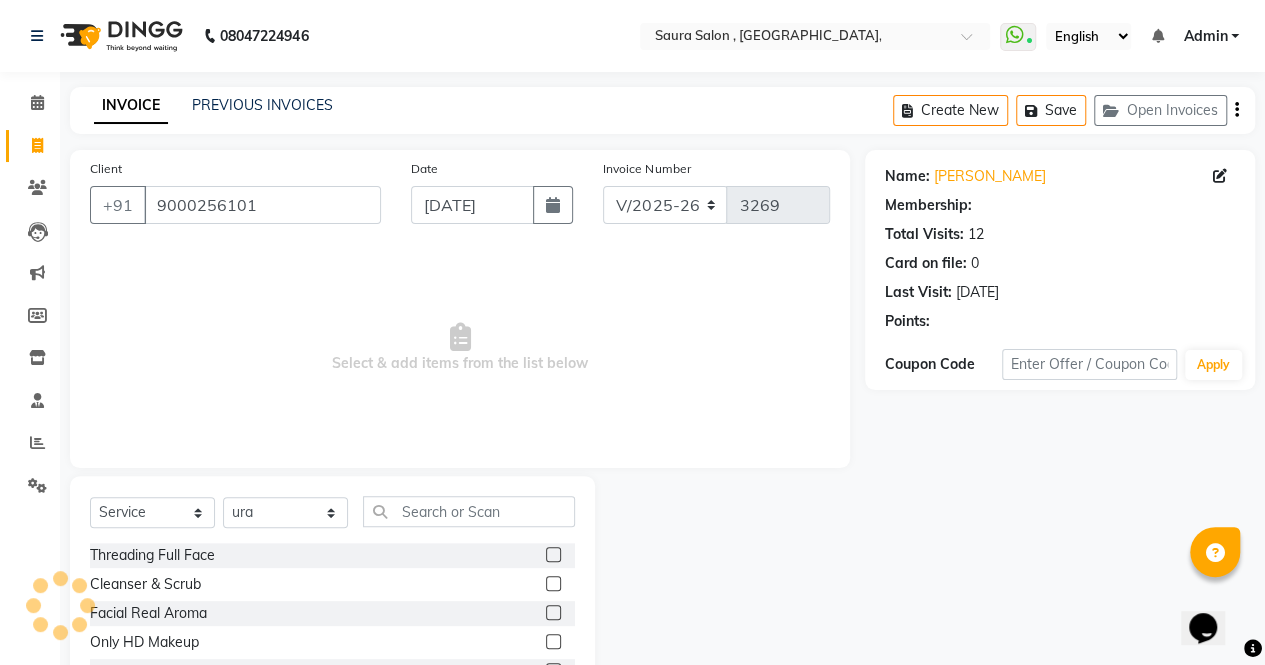 select on "1: Object" 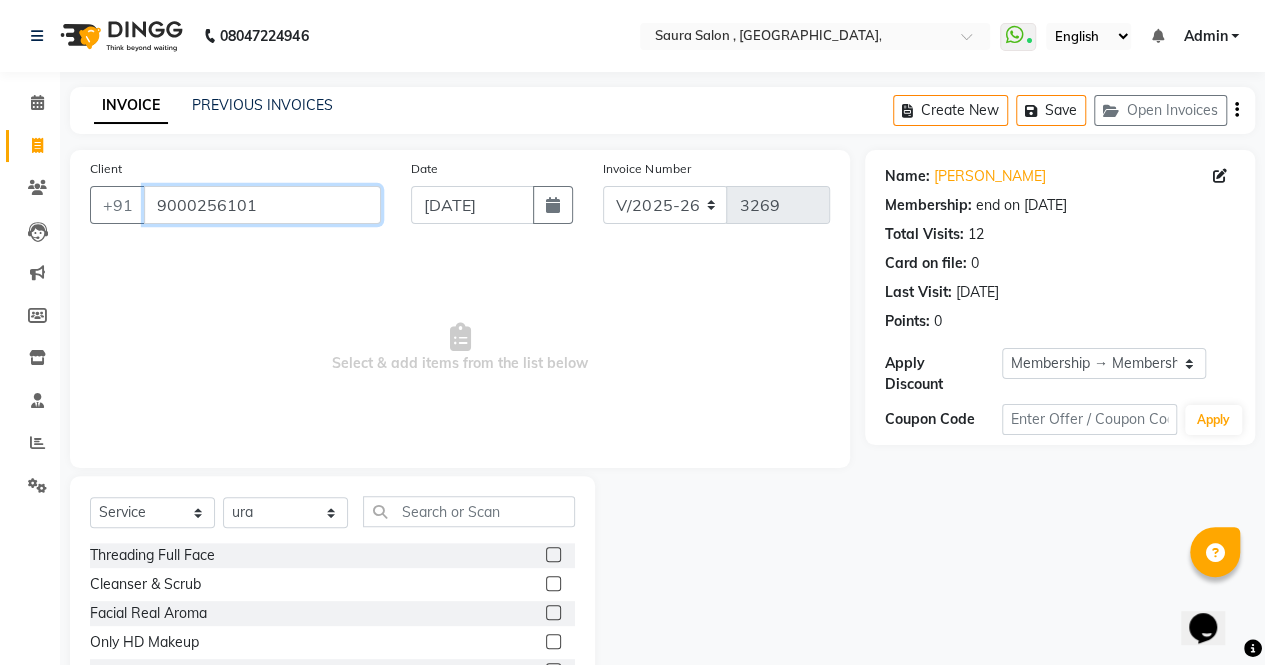 click on "9000256101" at bounding box center [262, 205] 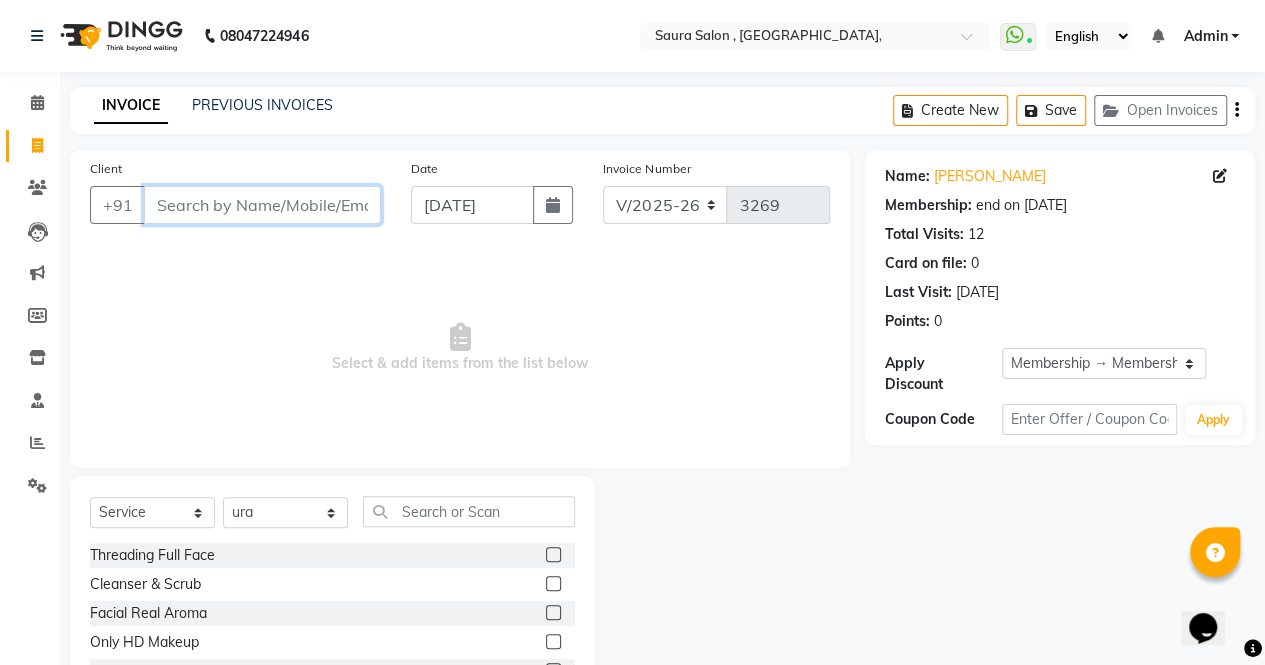click on "Client" at bounding box center (262, 205) 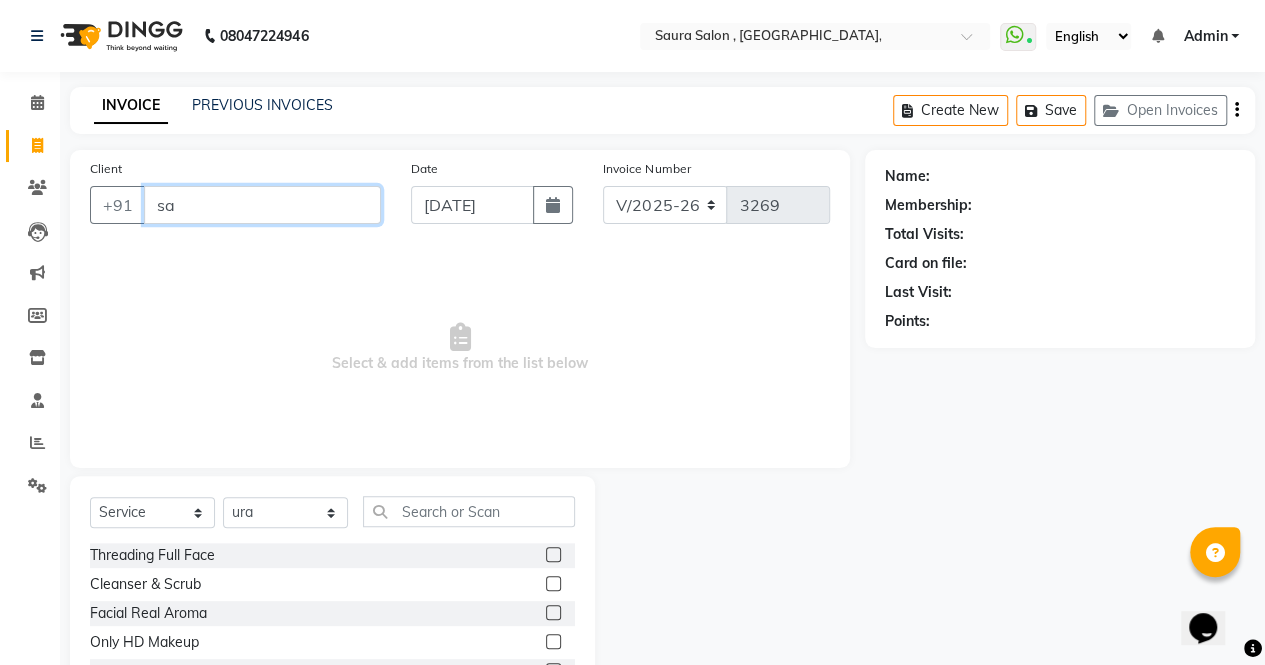 type on "s" 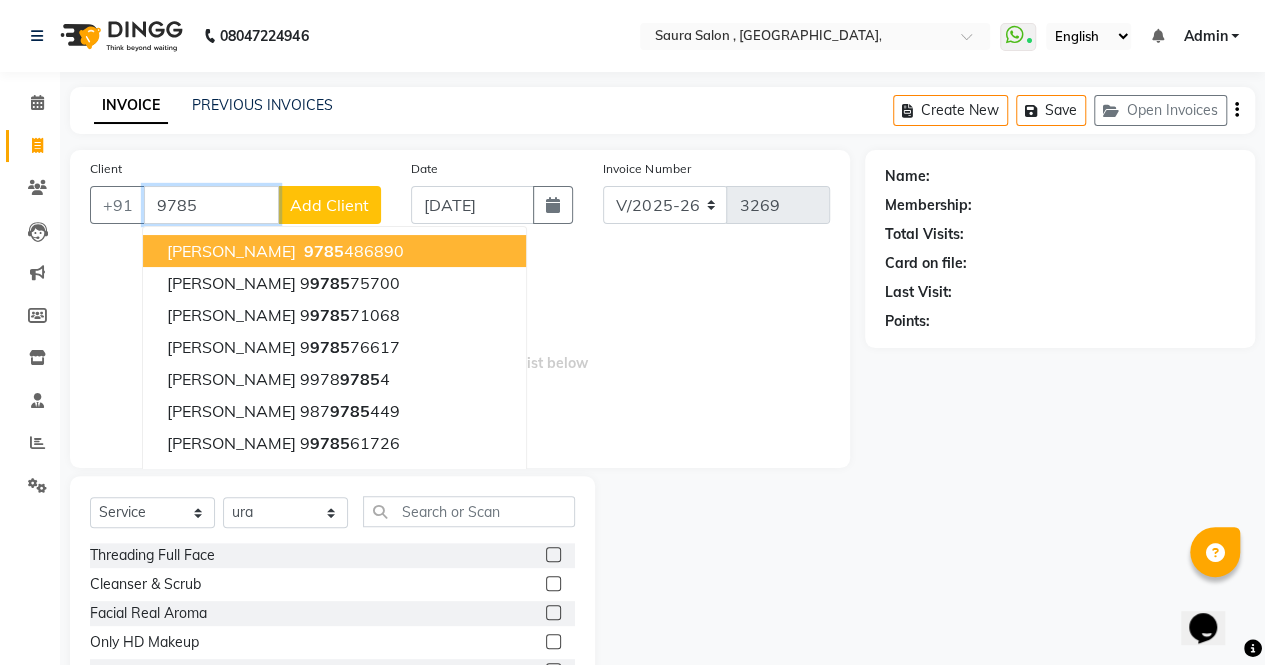 click on "[PERSON_NAME]   9785 486890" at bounding box center [334, 251] 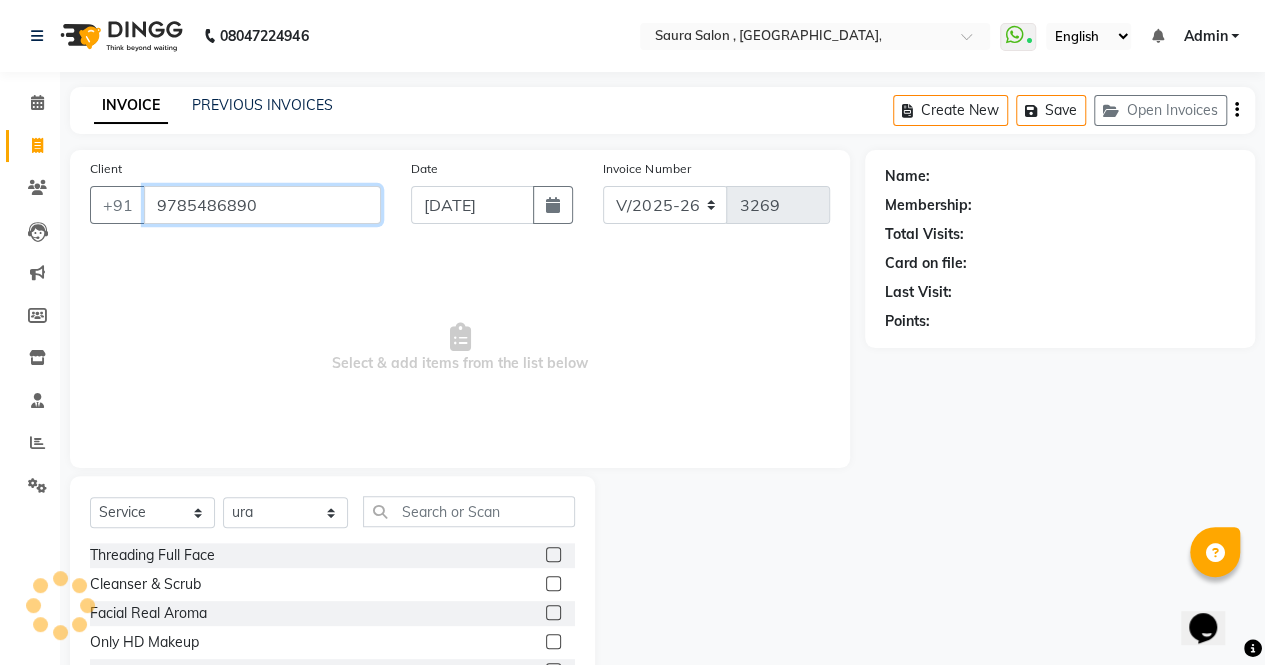 type on "9785486890" 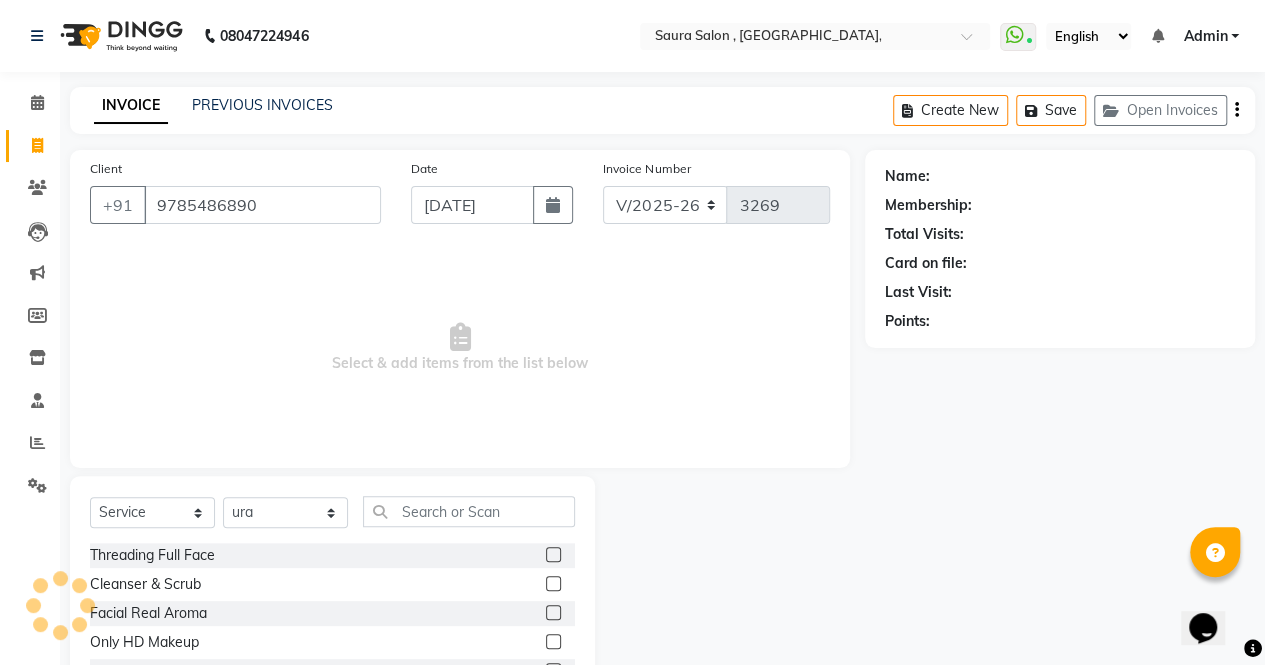 select on "1: Object" 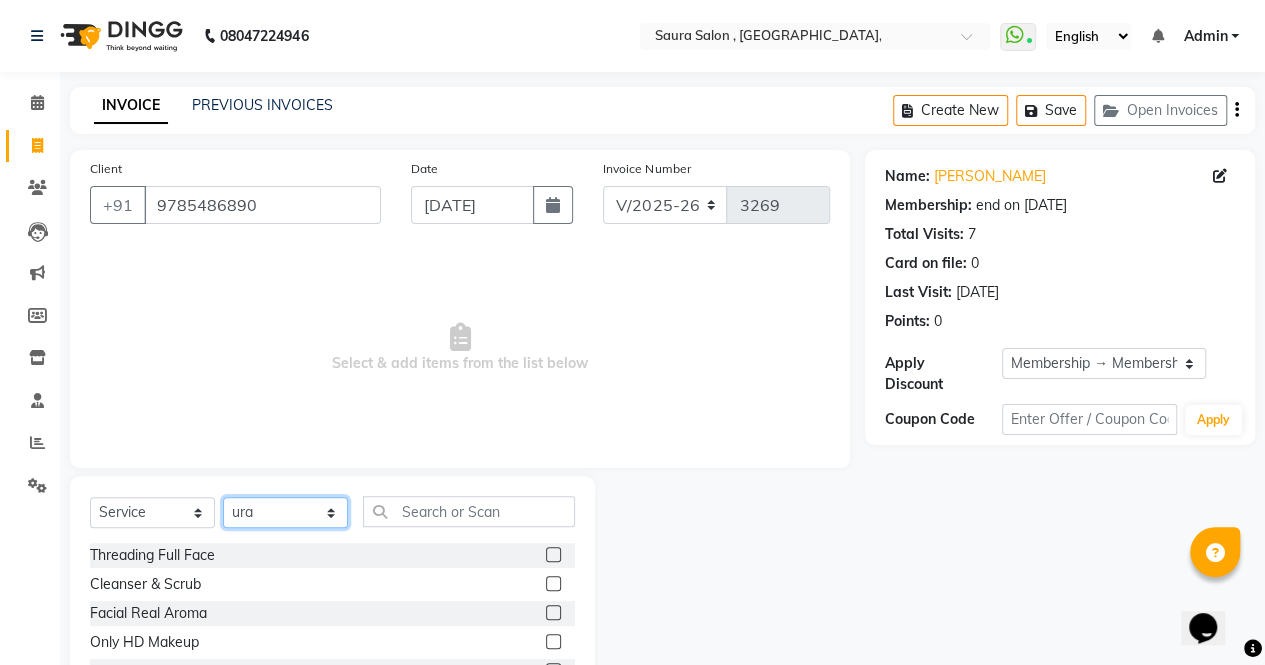 click on "Select Stylist archana  asha  [PERSON_NAME]  deepika [PERSON_NAME] [PERSON_NAME] [PERSON_NAME] khandala shanti  sona  ura usha di [PERSON_NAME]  [PERSON_NAME]" 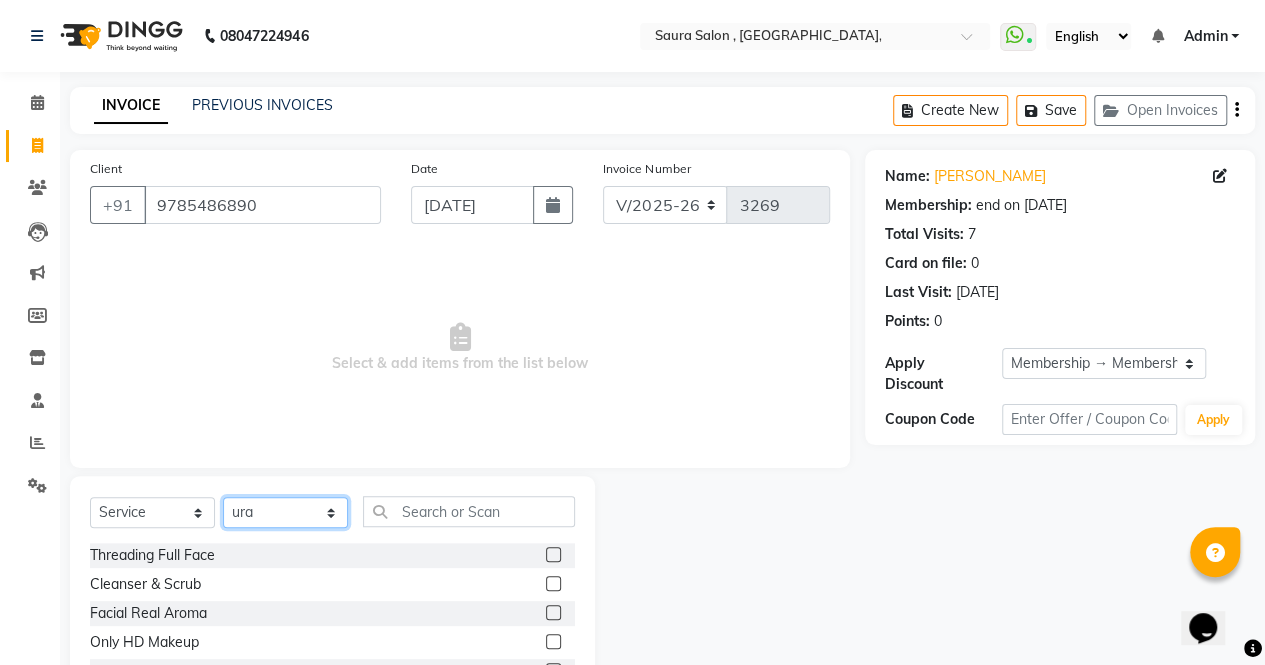 select on "56807" 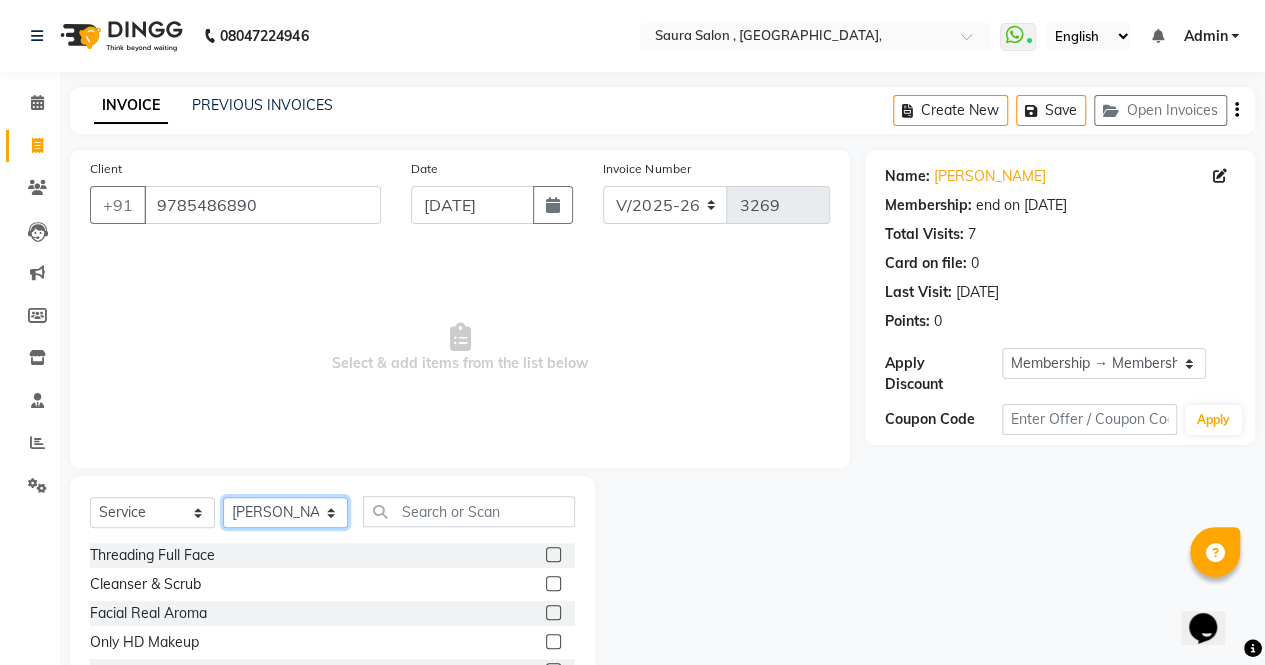 click on "Select Stylist archana  asha  [PERSON_NAME]  deepika [PERSON_NAME] [PERSON_NAME] [PERSON_NAME] khandala shanti  sona  ura usha di [PERSON_NAME]  [PERSON_NAME]" 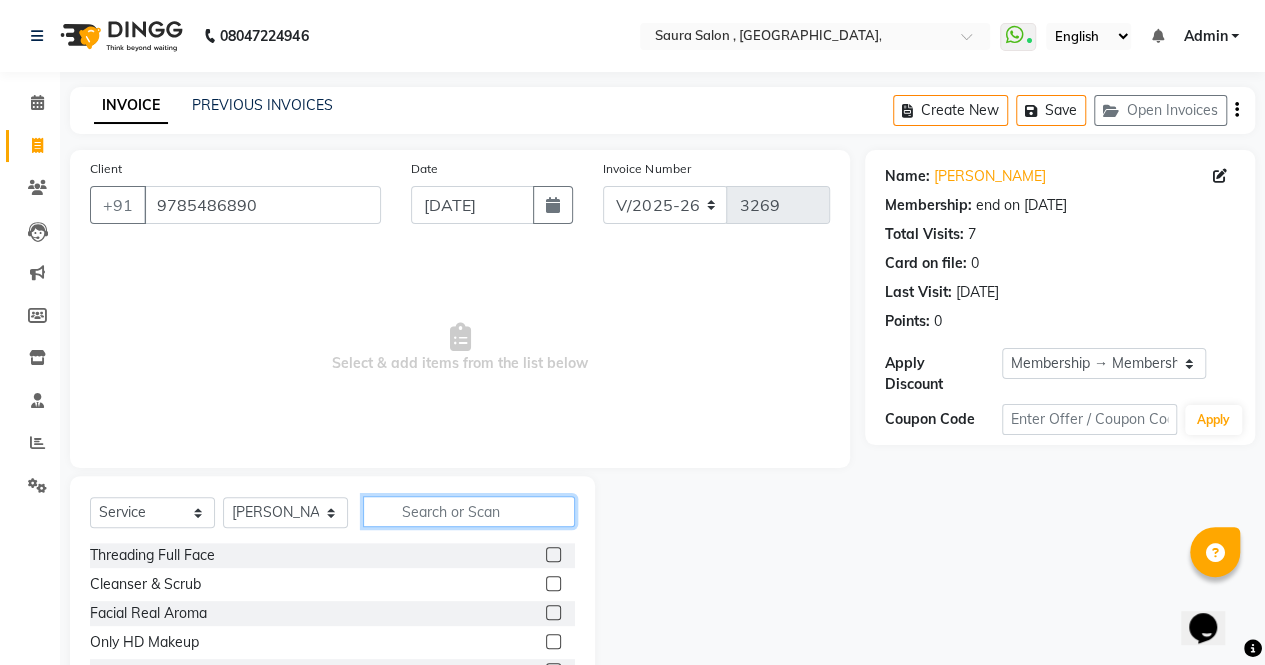 click 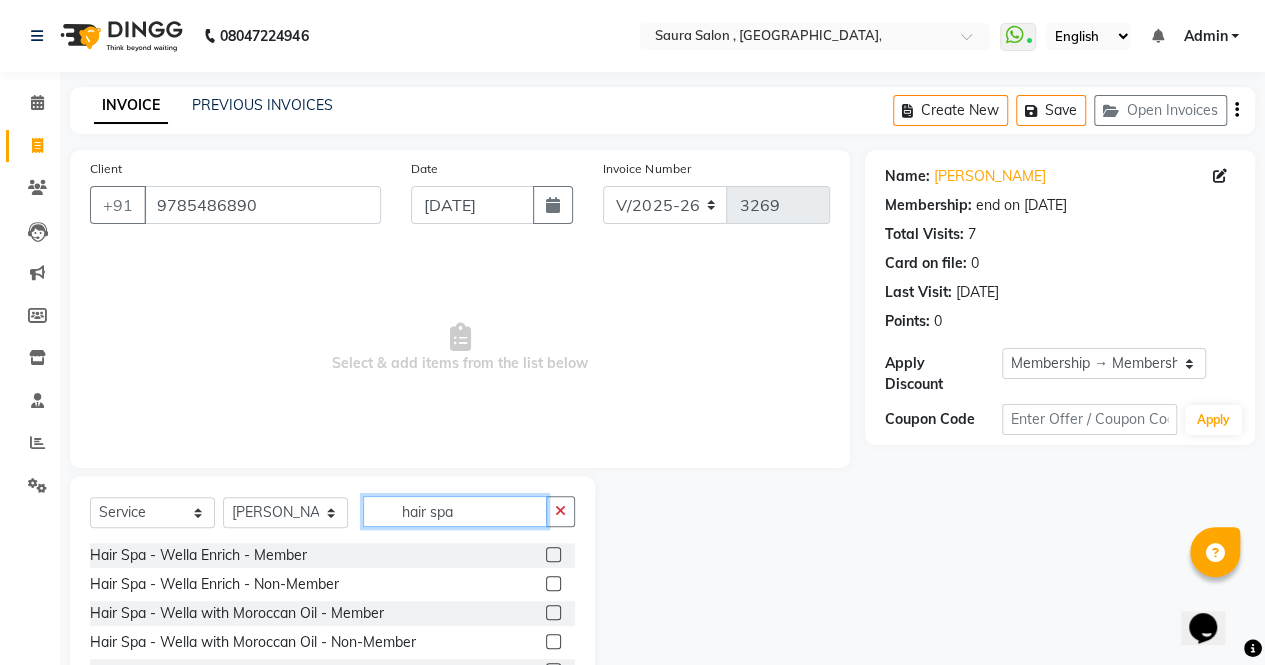 scroll, scrollTop: 174, scrollLeft: 0, axis: vertical 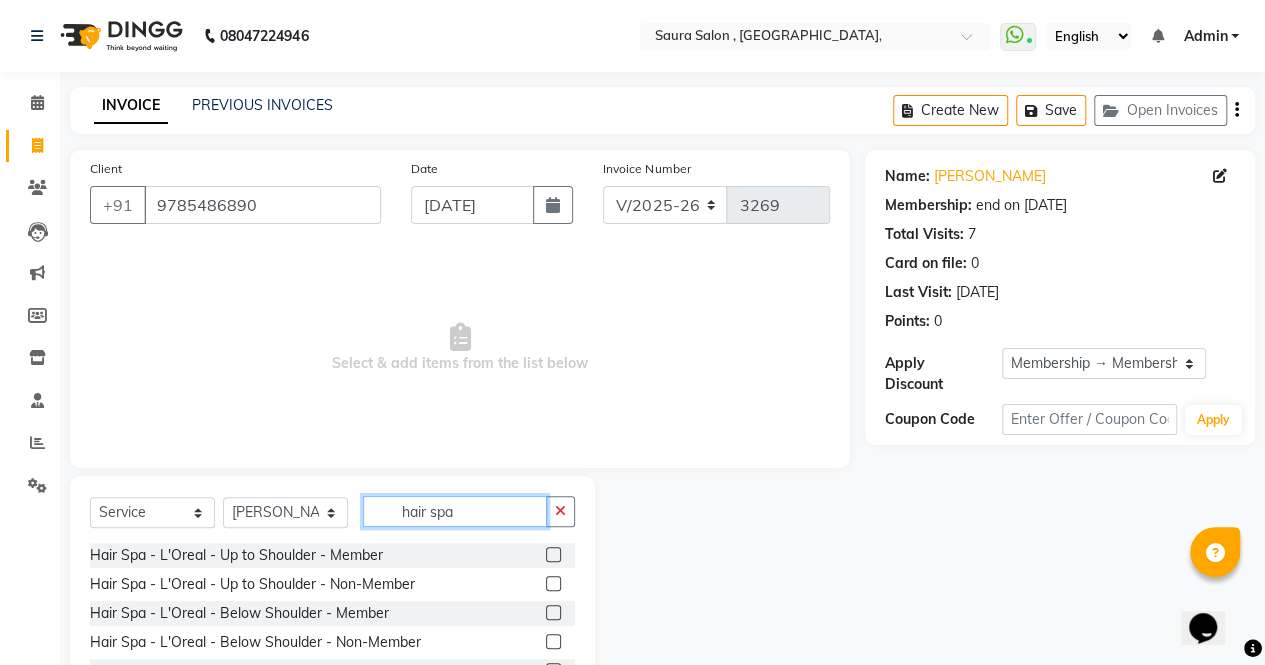 type on "hair spa" 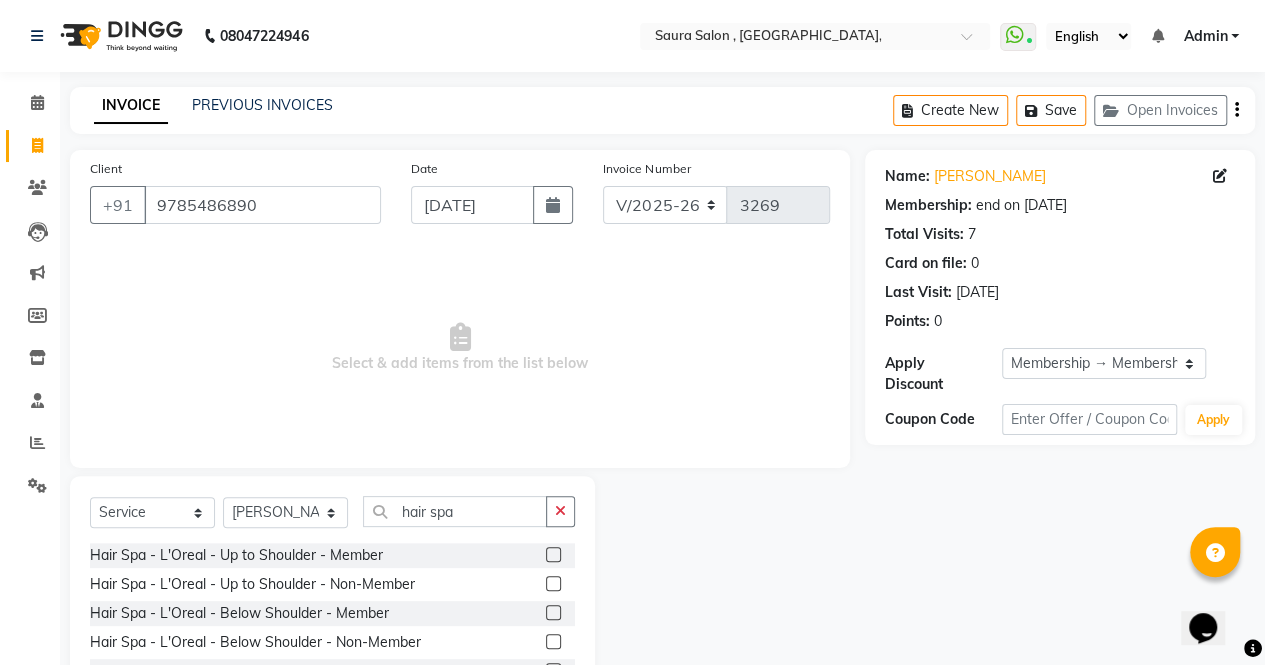 click 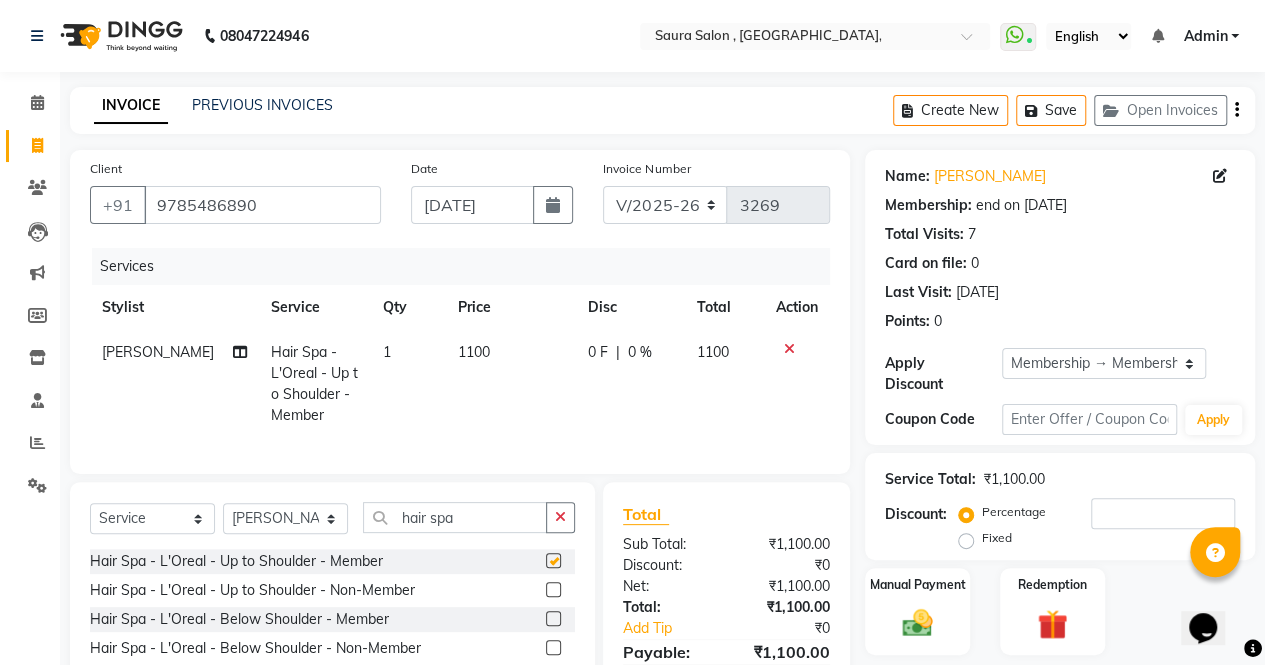 checkbox on "false" 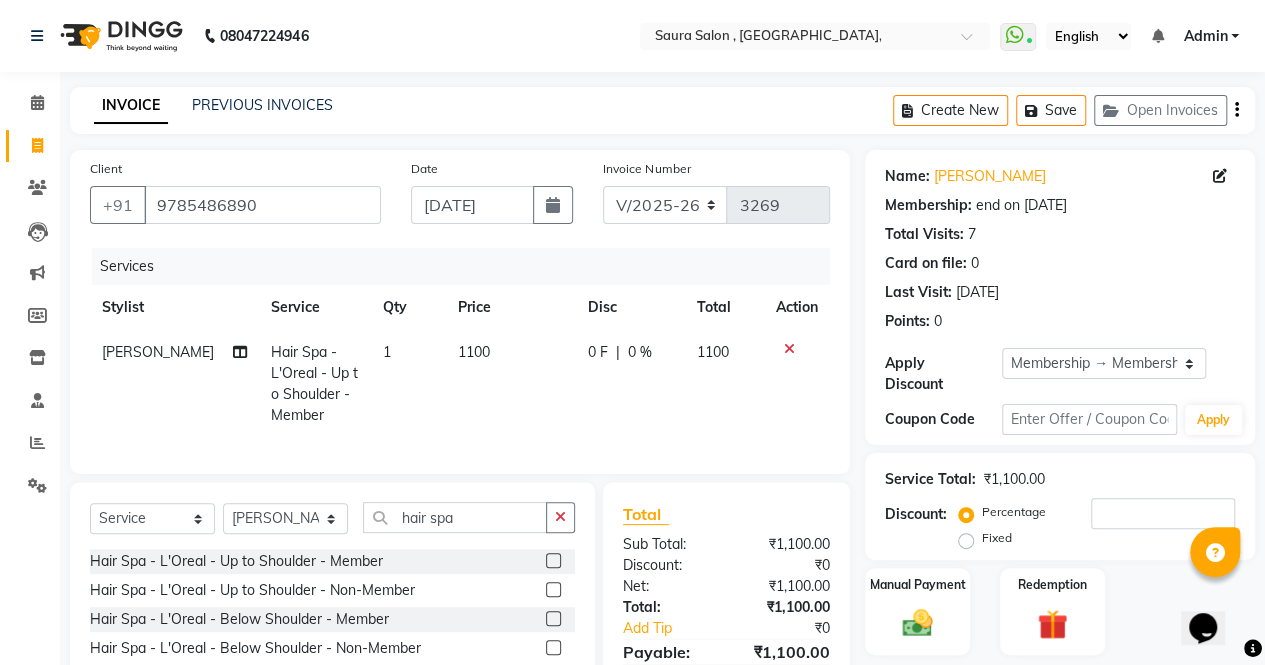 click on "1100" 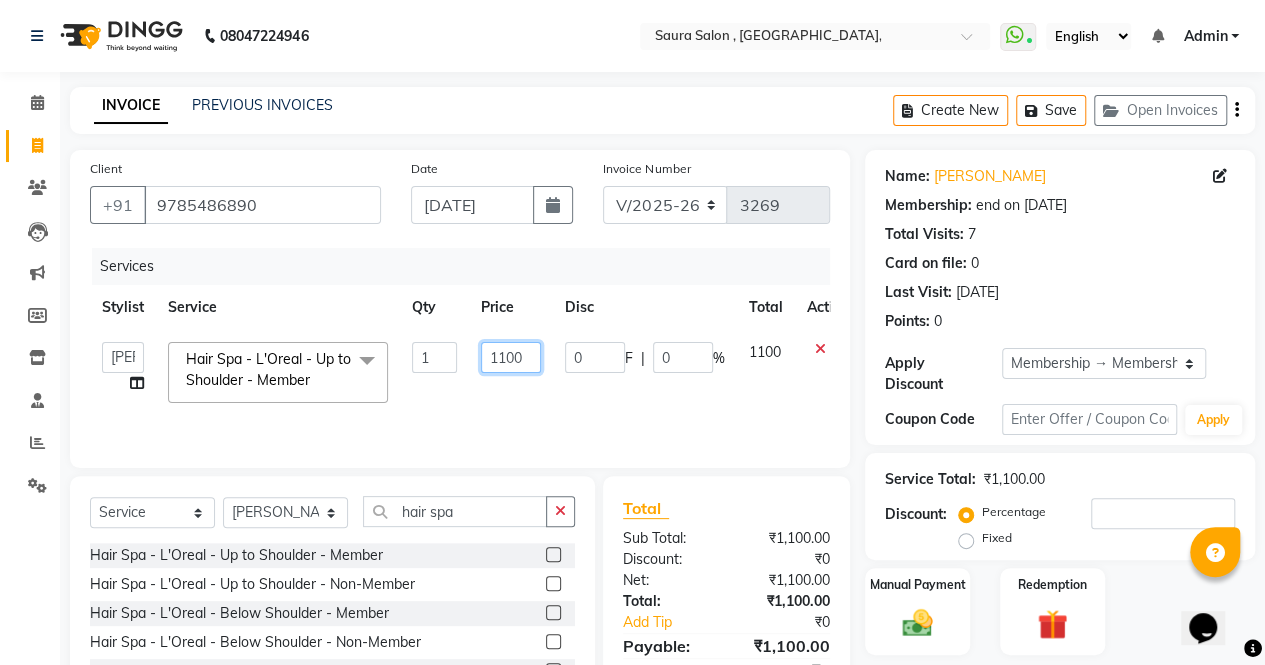 click on "1100" 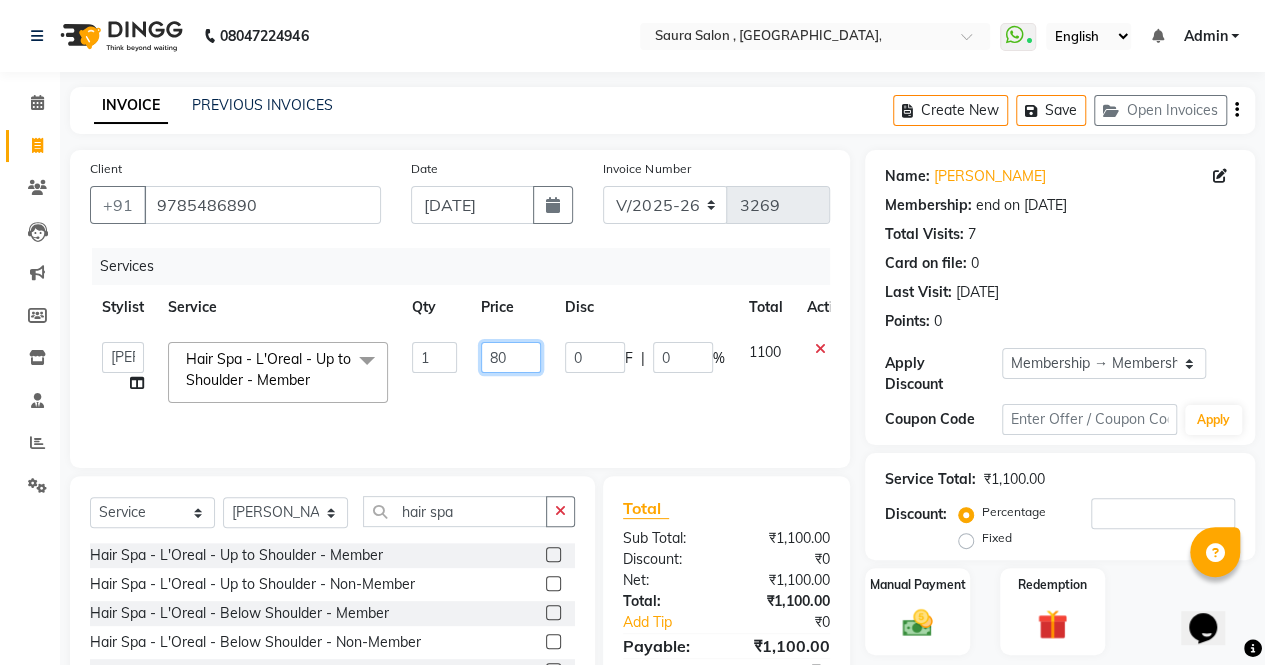 type on "800" 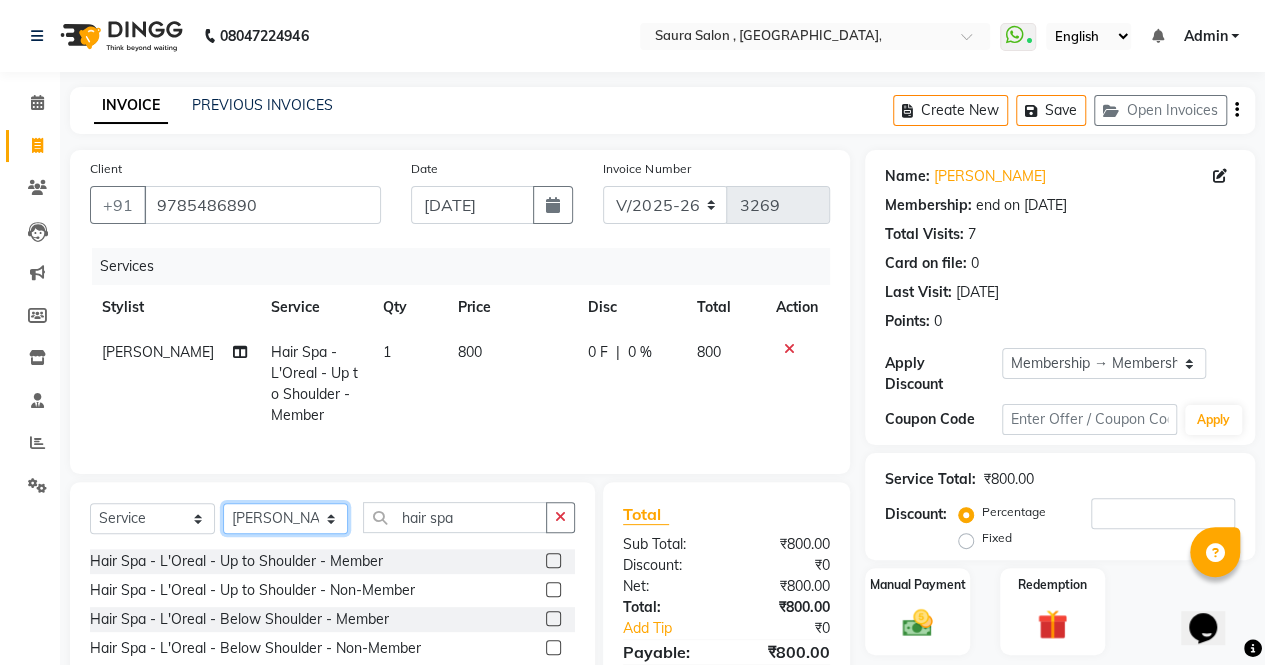 click on "Select  Service  Product  Membership  Package Voucher Prepaid Gift Card  Select Stylist archana  asha  [PERSON_NAME]  deepika [PERSON_NAME] [PERSON_NAME] [PERSON_NAME] khandala shanti  sona  ura usha di [PERSON_NAME]  [PERSON_NAME]  hair spa Hair Spa - Wella Enrich - Member  Hair Spa - Wella Enrich - Non-Member  Hair Spa - Wella with Moroccan Oil - Member  Hair Spa - Wella with Moroccan Oil - Non-Member  Hair Spa - L'Oreal - Up to the Neck - Member  Hair Spa - L'Oreal - Up to the Neck - Non-Member  Hair Spa - L'Oreal - Up to Shoulder - Member  Hair Spa - L'Oreal - Up to Shoulder - Non-Member  Hair Spa - L'Oreal - Below Shoulder - Member  Hair Spa - L'Oreal - Below Shoulder - Non-Member  Hair Spa - L'Oreal - Up to Waist - Member  Hair Spa - L'Oreal - Up to Waist - Non-Member  Hair Spa - L'Oreal - Below Waist - Member  Hair Spa - L'Oreal - Below Waist - Non-Member  Hair Spa - Wella Elements - Member   Hair Spa - Wella Elements - Non-Member  Hair Spa - Wella Oil Reflection - Member   Hair Spa - Wella Oil Reflection - Non-Member" 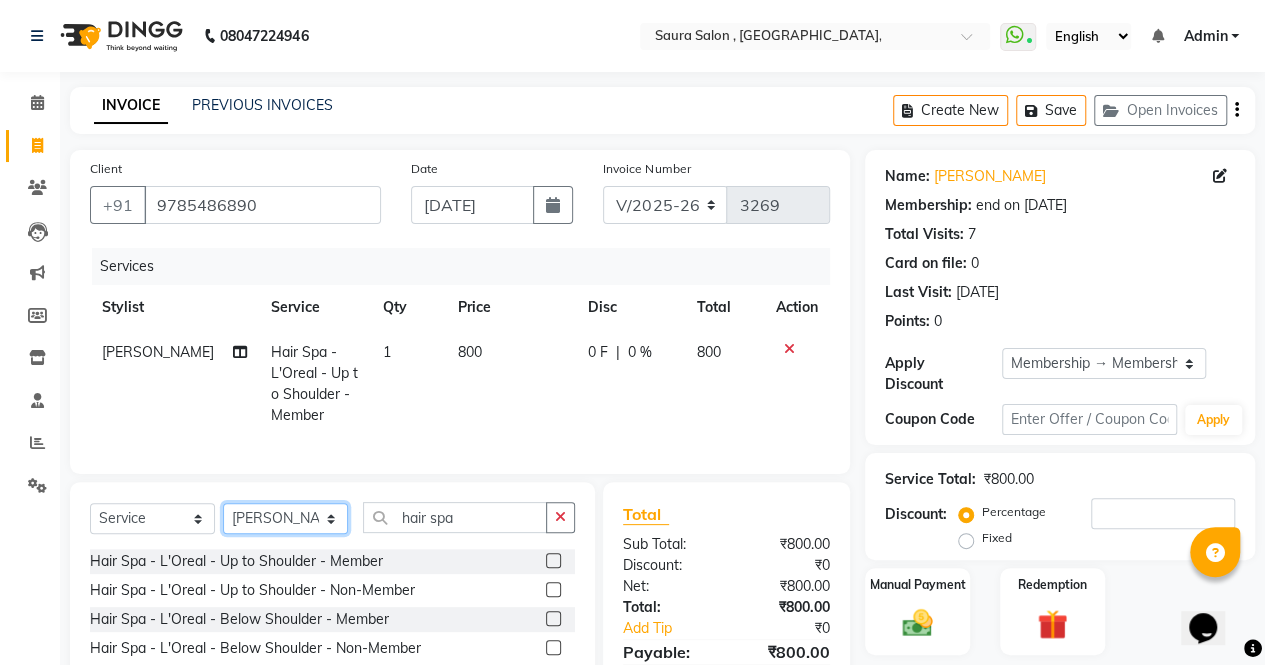 select on "56832" 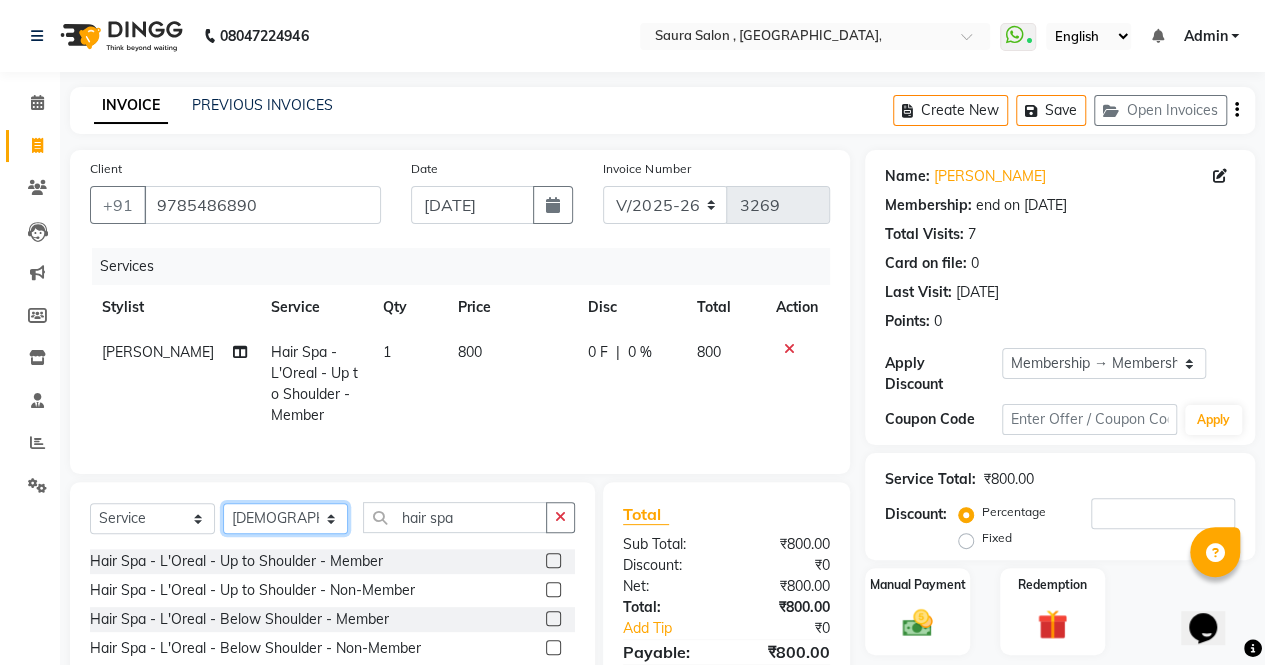 click on "Select Stylist archana  asha  [PERSON_NAME]  deepika [PERSON_NAME] [PERSON_NAME] [PERSON_NAME] khandala shanti  sona  ura usha di [PERSON_NAME]  [PERSON_NAME]" 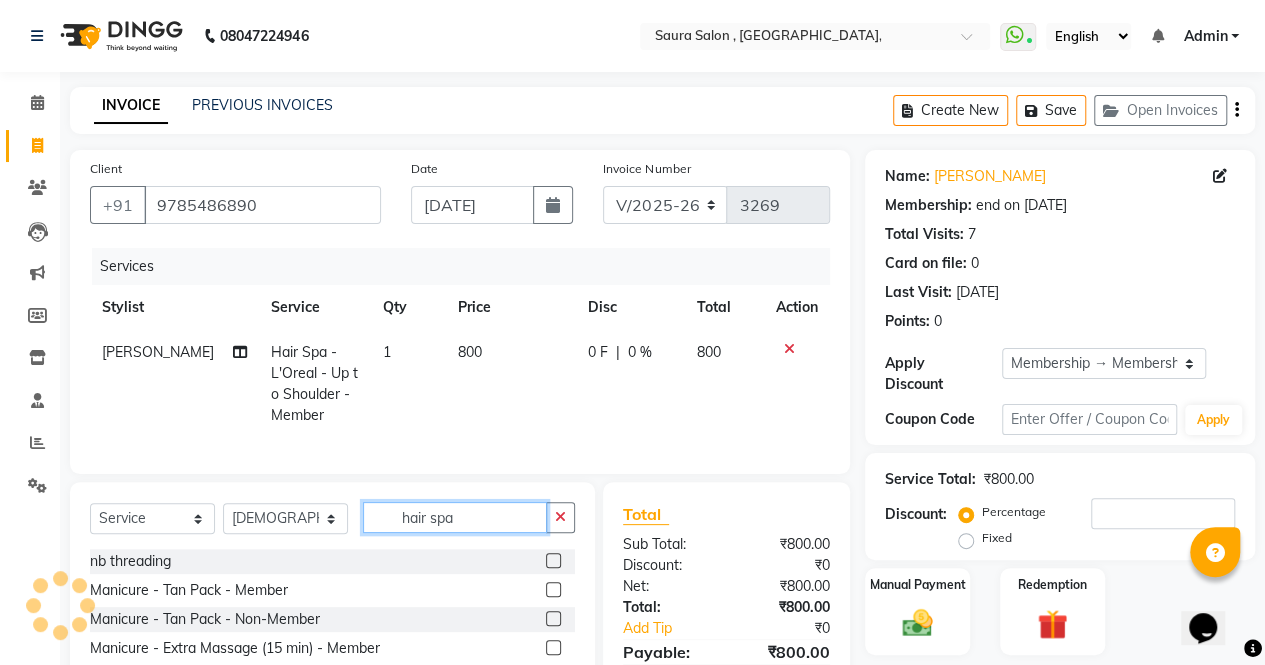 click on "hair spa" 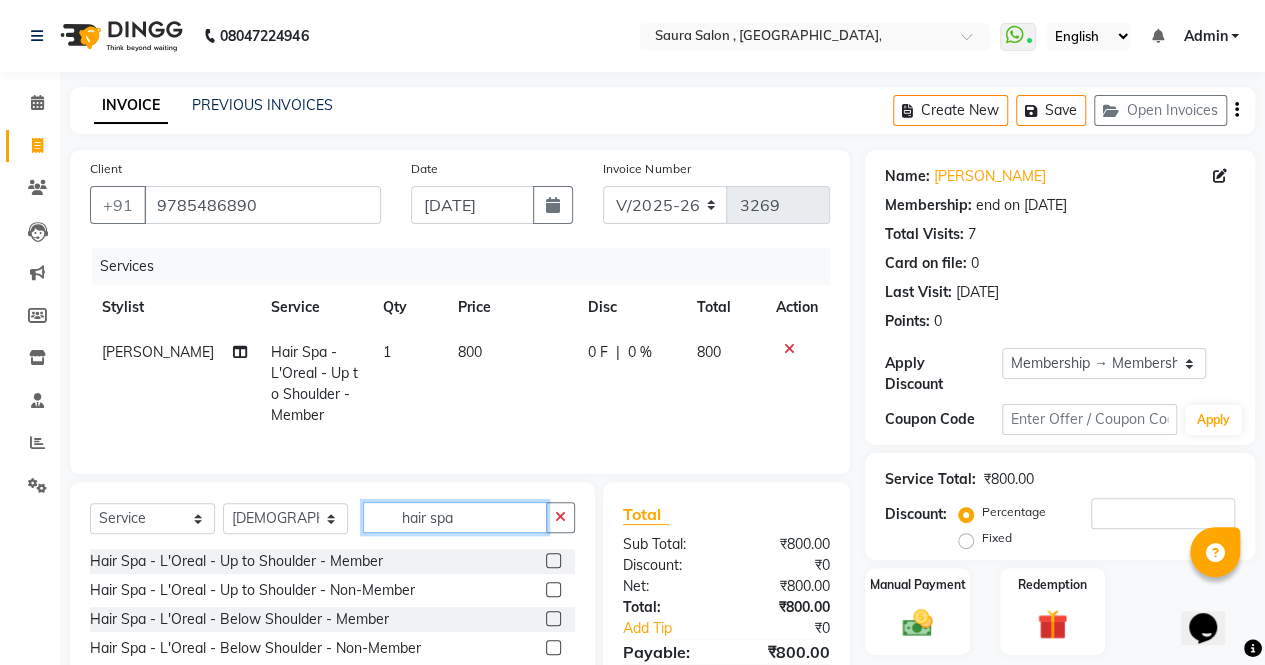 type on "hair spa" 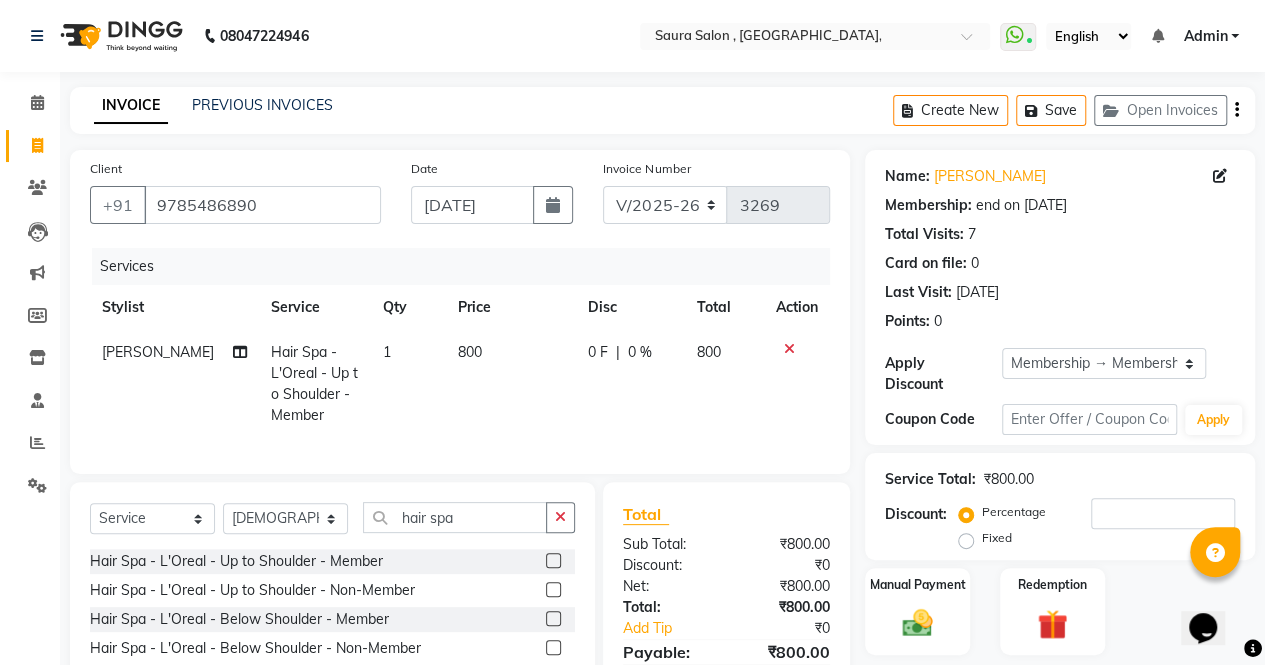 click 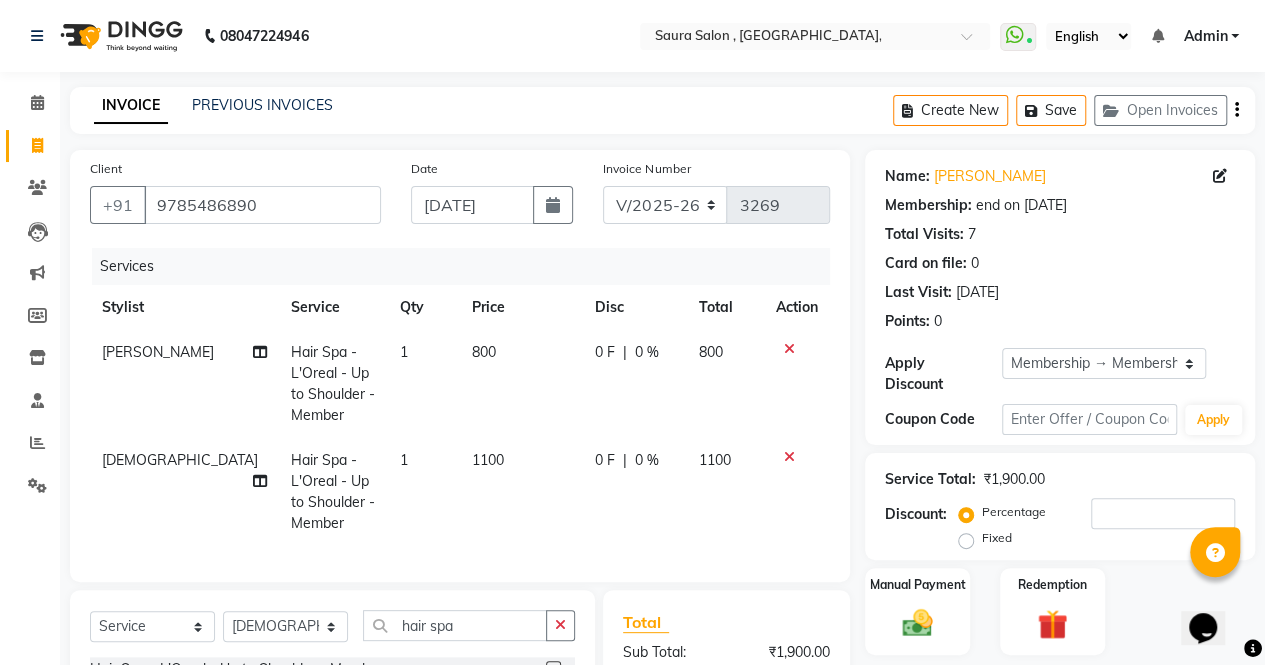 checkbox on "false" 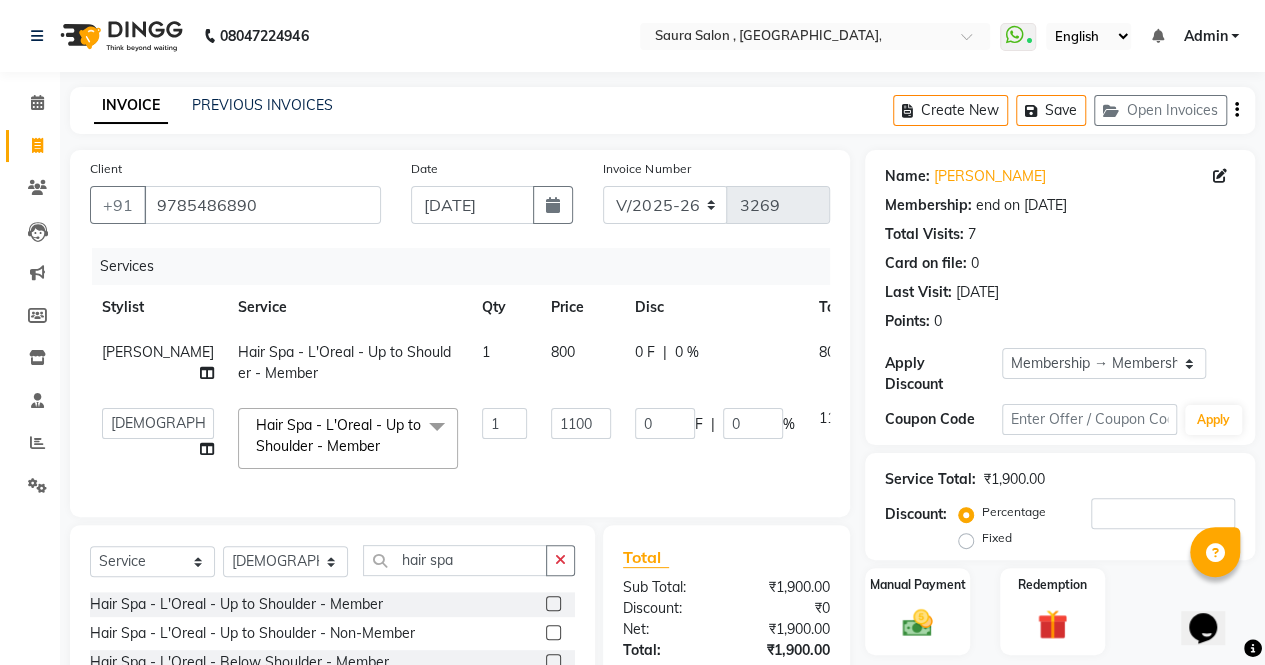 click on "1100" 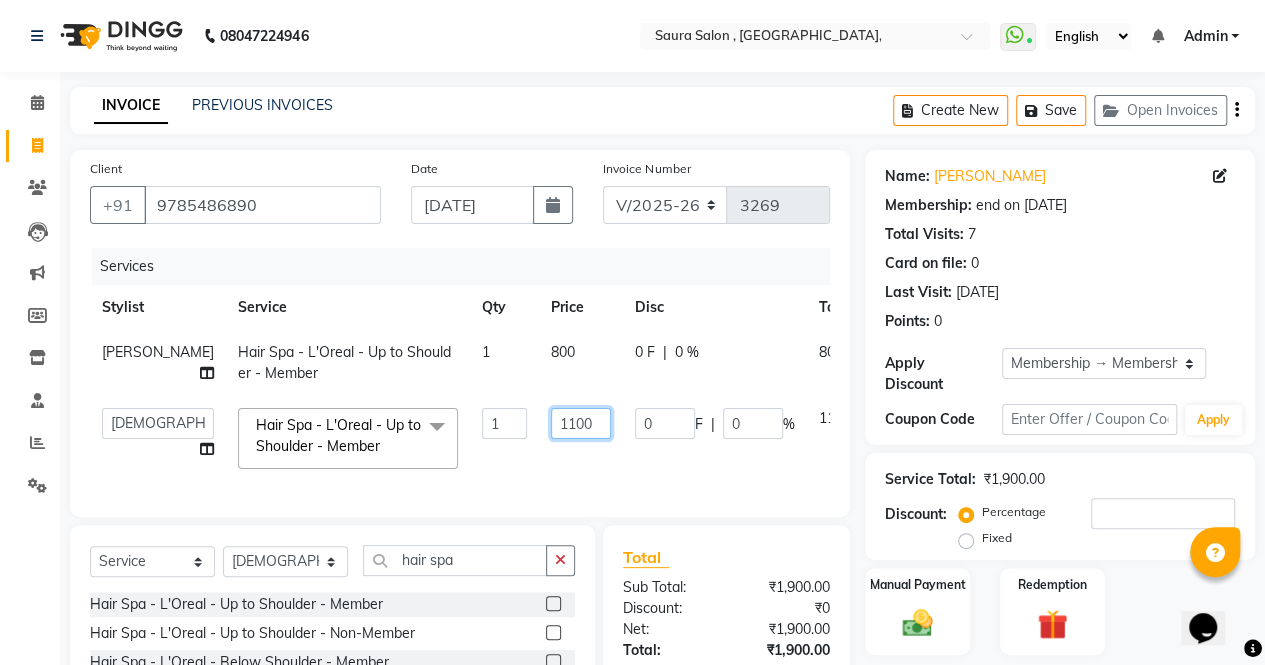 click on "1100" 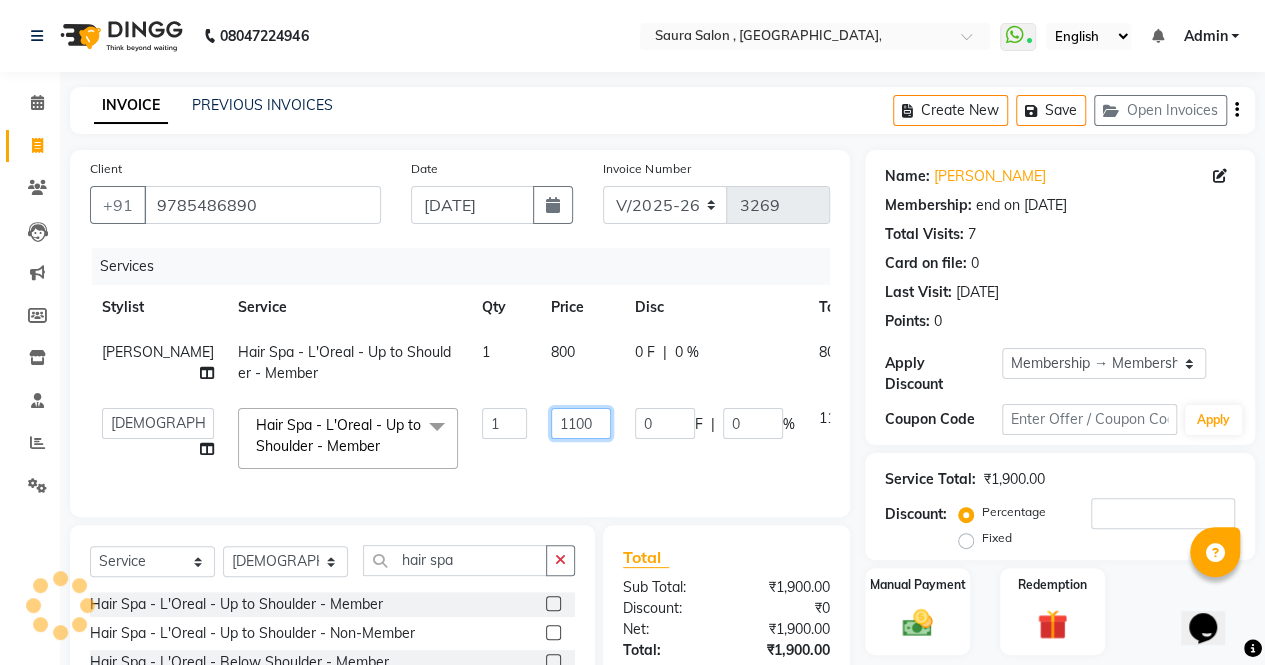 click on "1100" 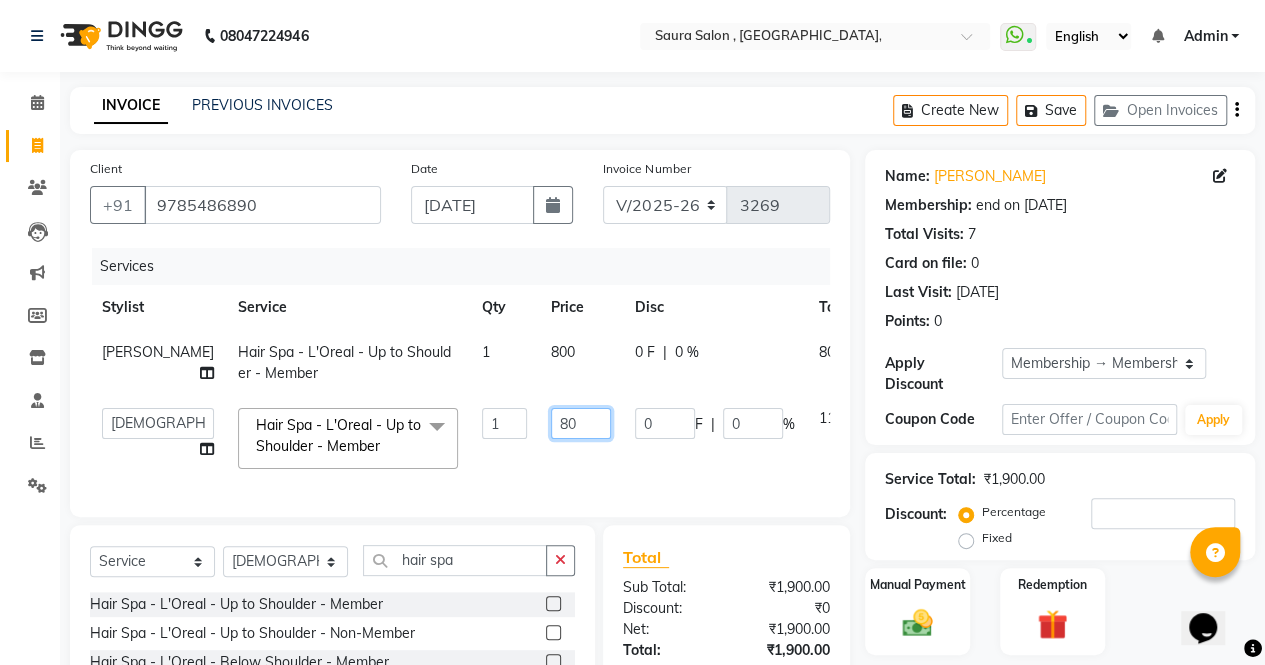 type on "800" 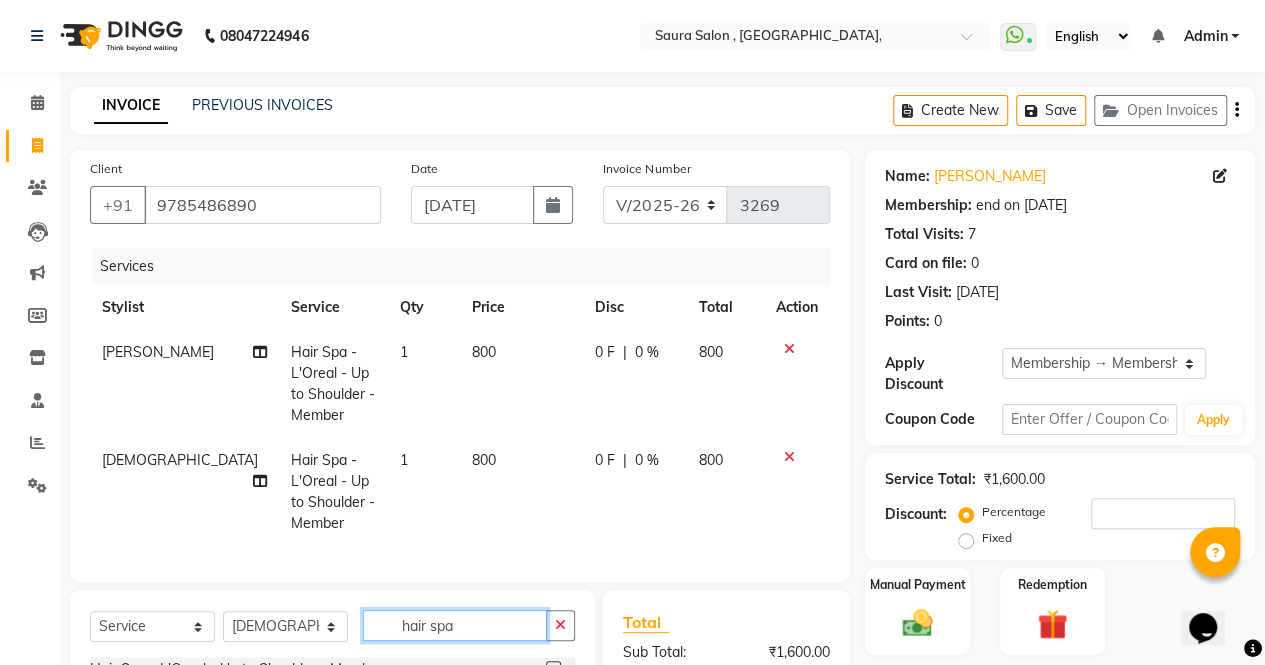 click on "Client [PHONE_NUMBER] Date [DATE] Invoice Number V/2025 V/[PHONE_NUMBER] Services Stylist Service Qty Price Disc Total Action [PERSON_NAME] Hair Spa - L'Oreal - Up to Shoulder - Member 1 800 0 F | 0 % 800 [PERSON_NAME]  Hair Spa - L'Oreal - Up to Shoulder - Member 1 800 0 F | 0 % 800 Select  Service  Product  Membership  Package Voucher Prepaid Gift Card  Select Stylist archana  asha  [PERSON_NAME]  deepika [PERSON_NAME] [PERSON_NAME] [PERSON_NAME] khandala [PERSON_NAME] [PERSON_NAME] di [PERSON_NAME]  [PERSON_NAME]  hair spa Hair Spa - Wella Enrich - Member  Hair Spa - Wella Enrich - Non-Member  Hair Spa - Wella with Moroccan Oil - Member  Hair Spa - Wella with Moroccan Oil - Non-Member  Hair Spa - L'Oreal - Up to the Neck - Member  Hair Spa - L'Oreal - Up to the Neck - Non-Member  Hair Spa - L'Oreal - Up to Shoulder - Member  Hair Spa - L'Oreal - Up to Shoulder - Non-Member  Hair Spa - L'Oreal - Below Shoulder - Member  Hair Spa - L'Oreal - Below Shoulder - Non-Member  Hair Spa - L'Oreal - Up to Waist - Member  Hair Spa - Fusion - Member" 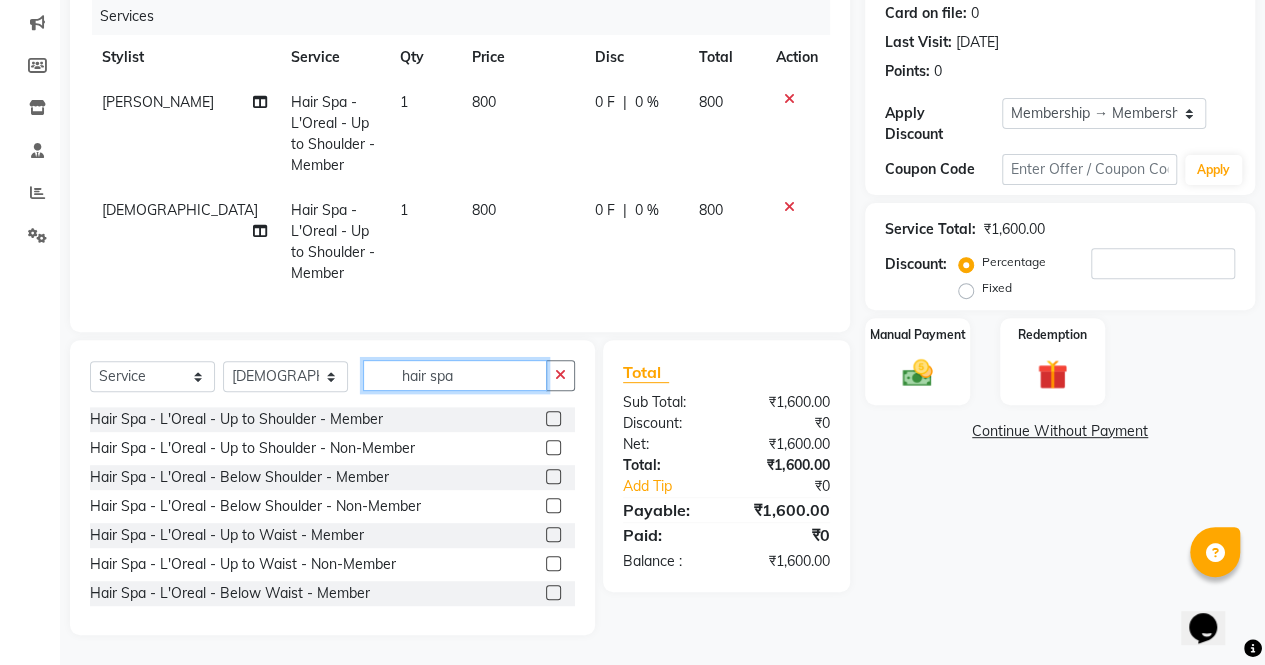 scroll, scrollTop: 264, scrollLeft: 0, axis: vertical 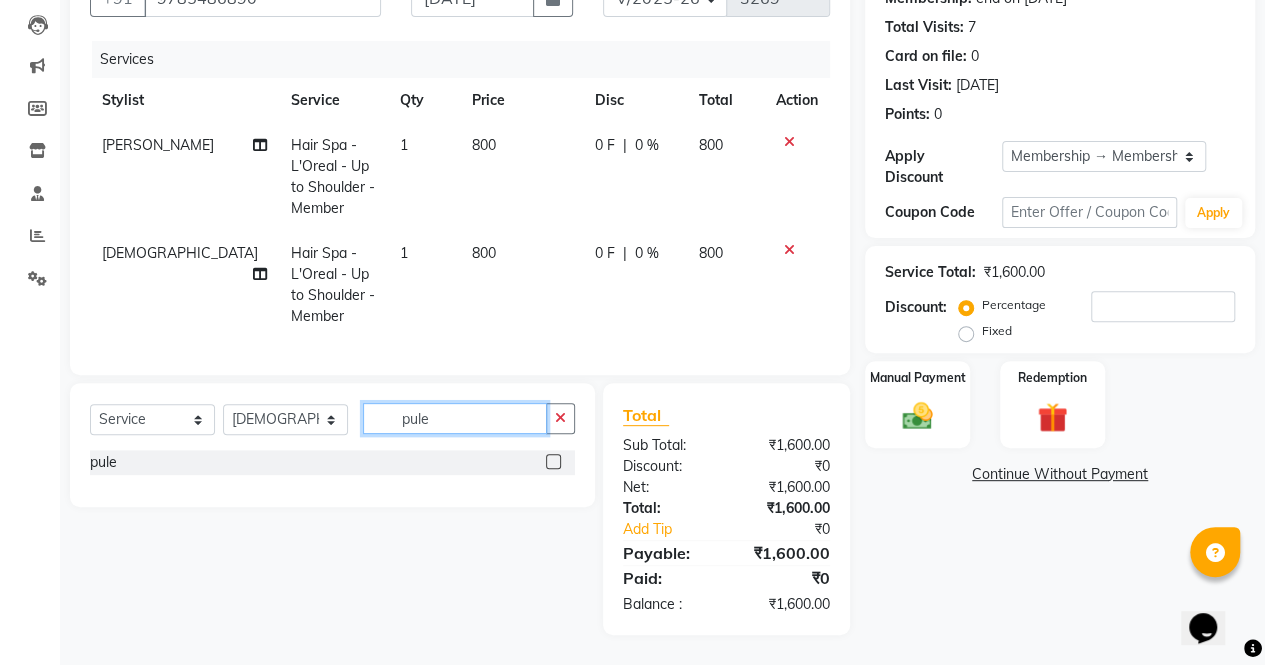 type on "pule" 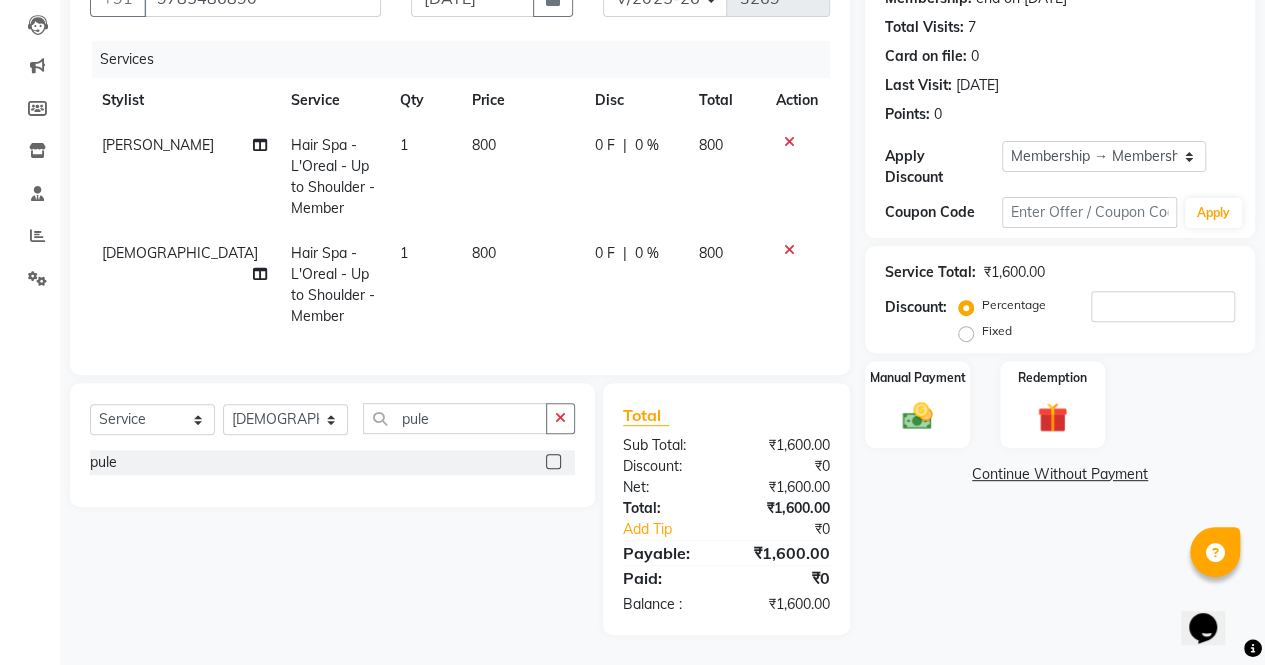 click 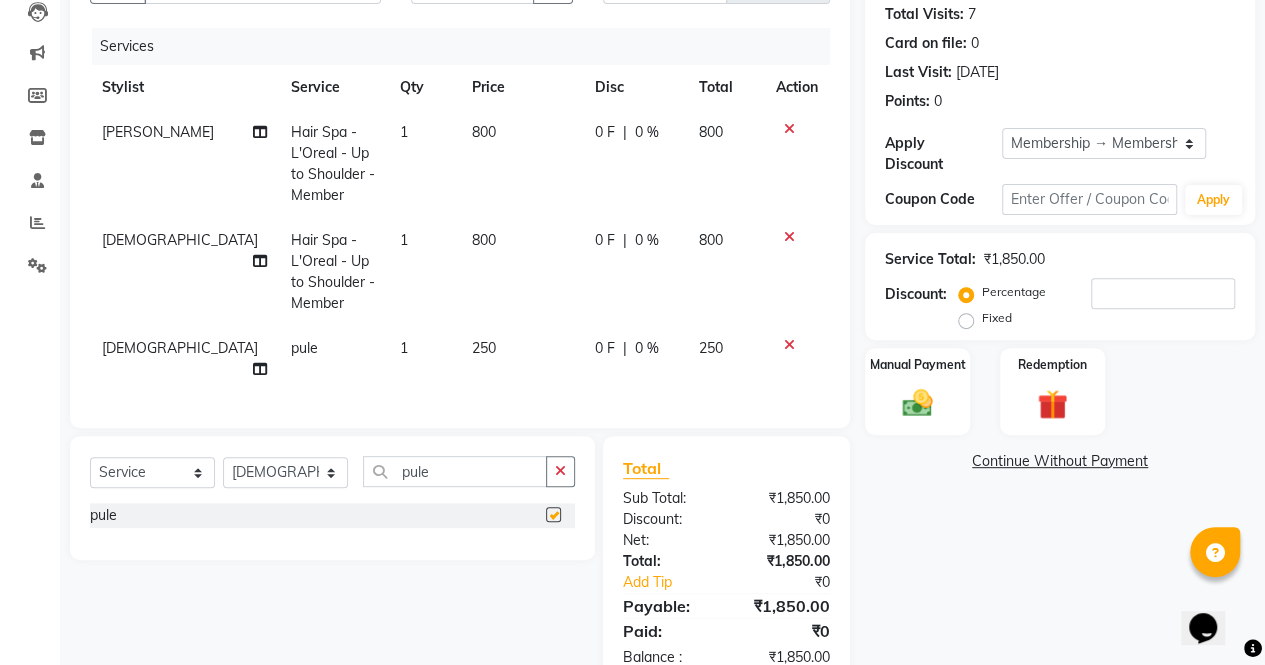 checkbox on "false" 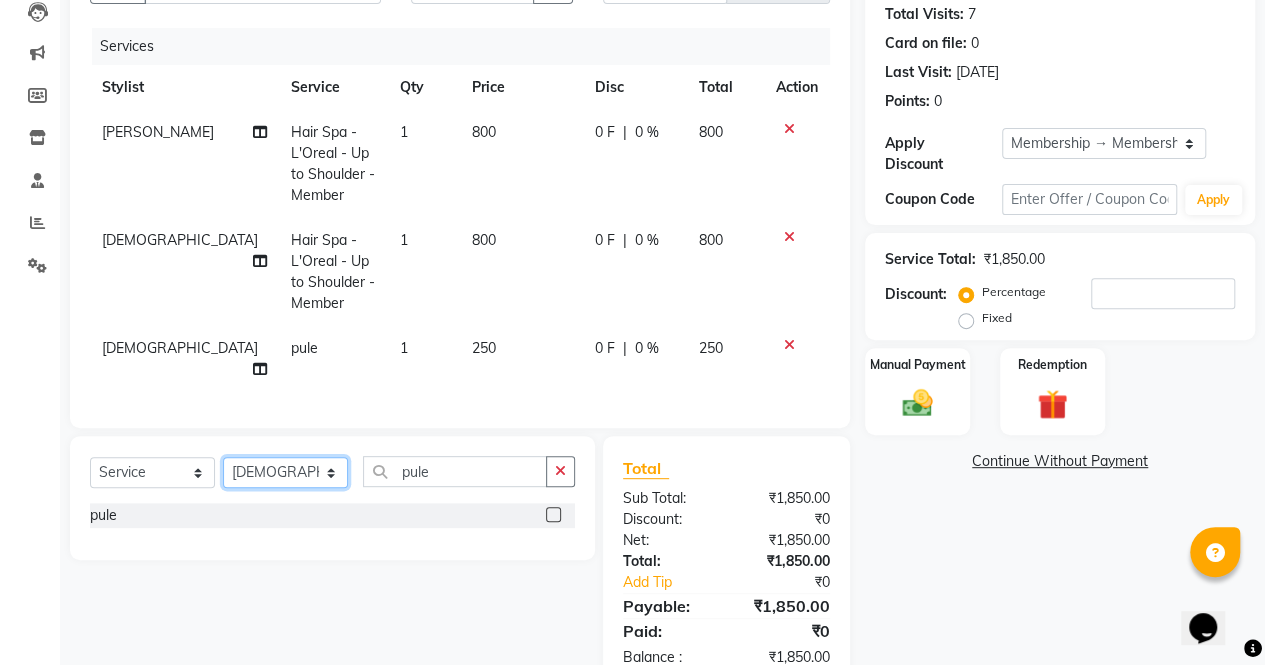 click on "Select Stylist archana  asha  [PERSON_NAME]  deepika [PERSON_NAME] [PERSON_NAME] [PERSON_NAME] khandala shanti  sona  ura usha di [PERSON_NAME]  [PERSON_NAME]" 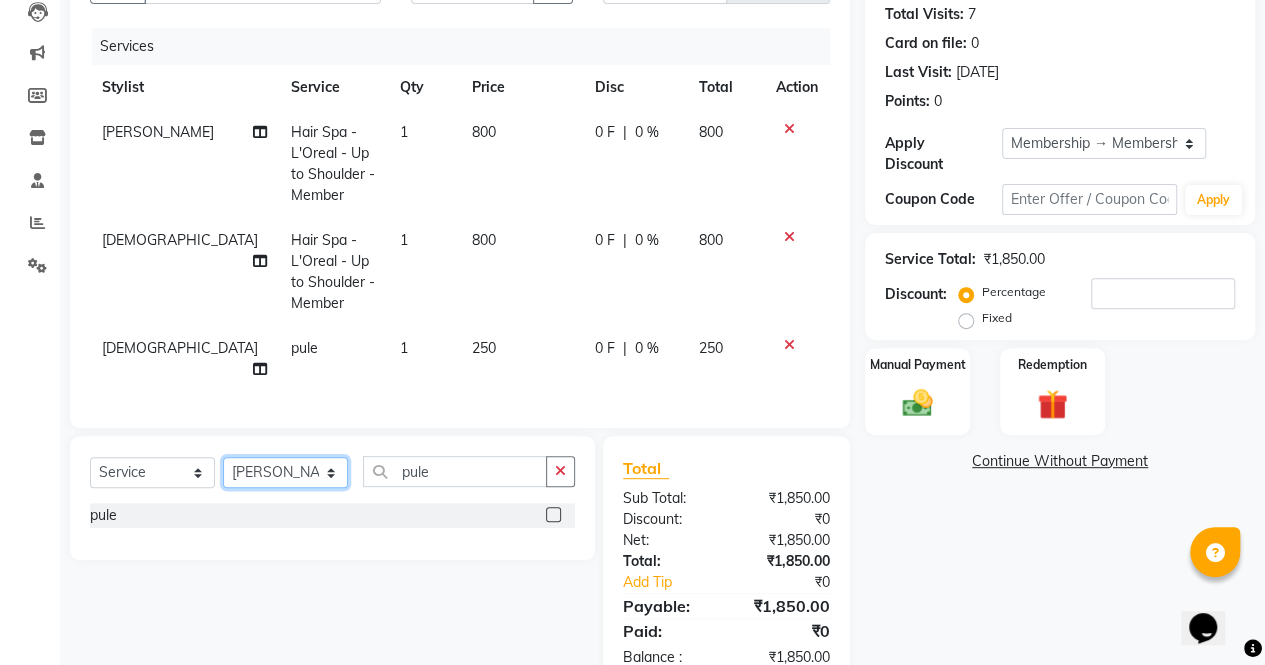 click on "Select Stylist archana  asha  [PERSON_NAME]  deepika [PERSON_NAME] [PERSON_NAME] [PERSON_NAME] khandala shanti  sona  ura usha di [PERSON_NAME]  [PERSON_NAME]" 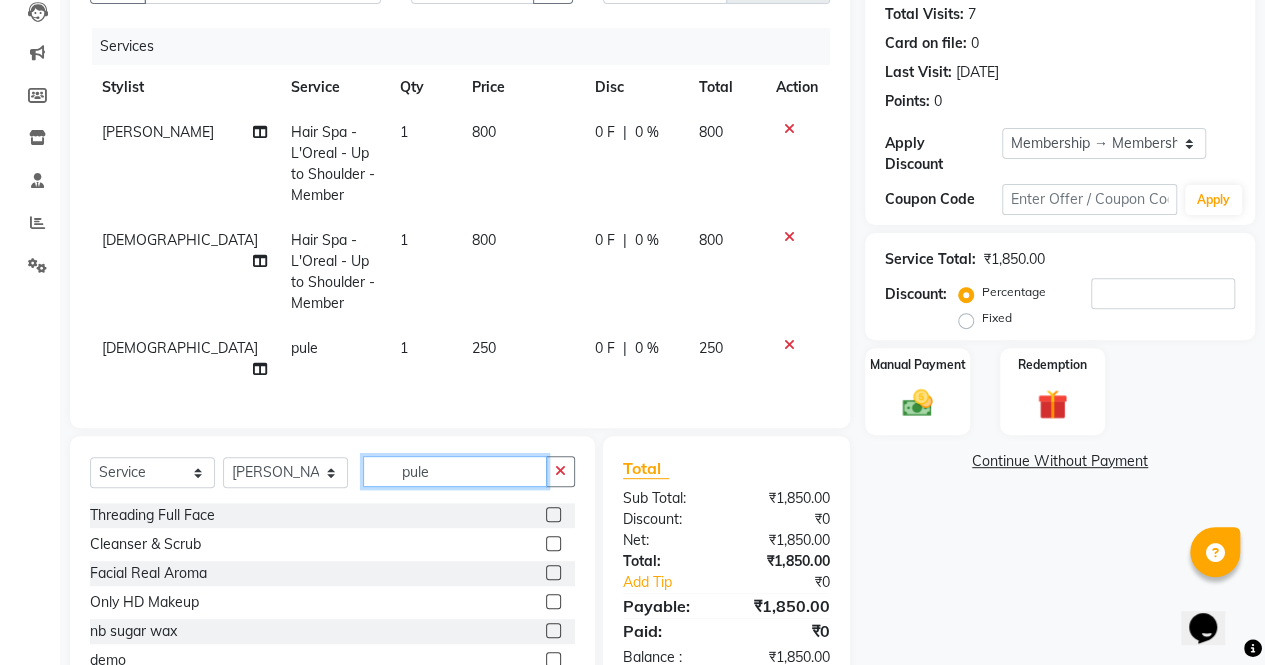 click on "pule" 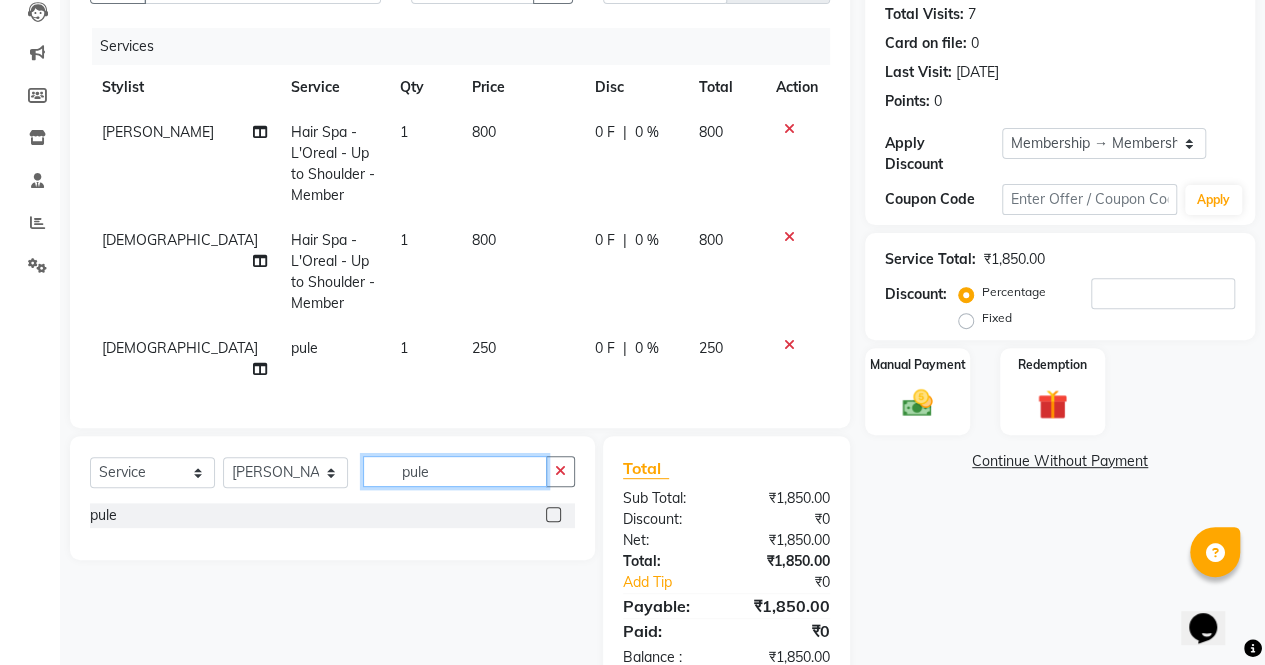 type on "pule" 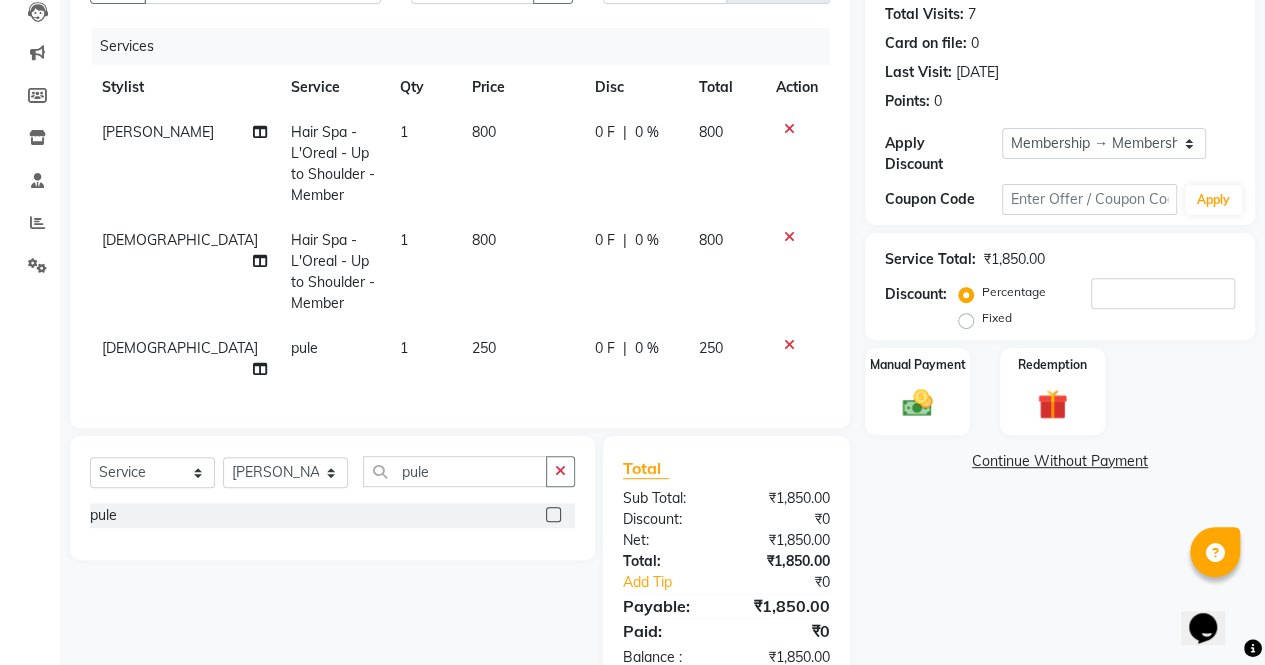 click 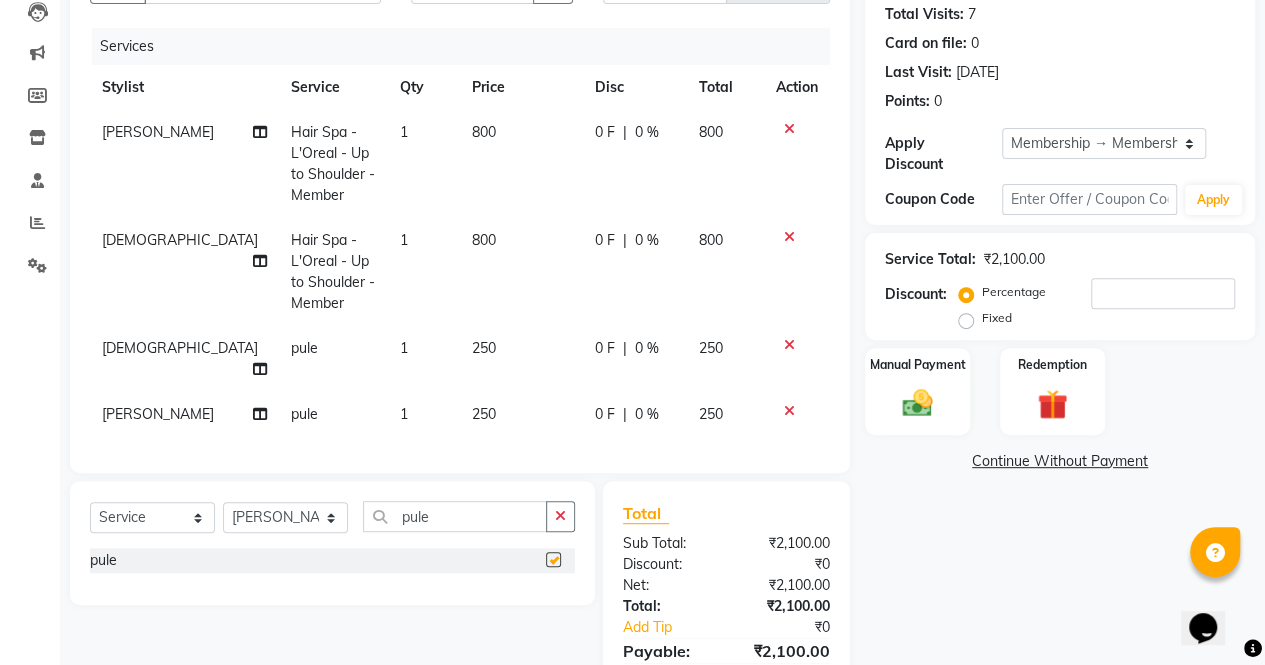 checkbox on "false" 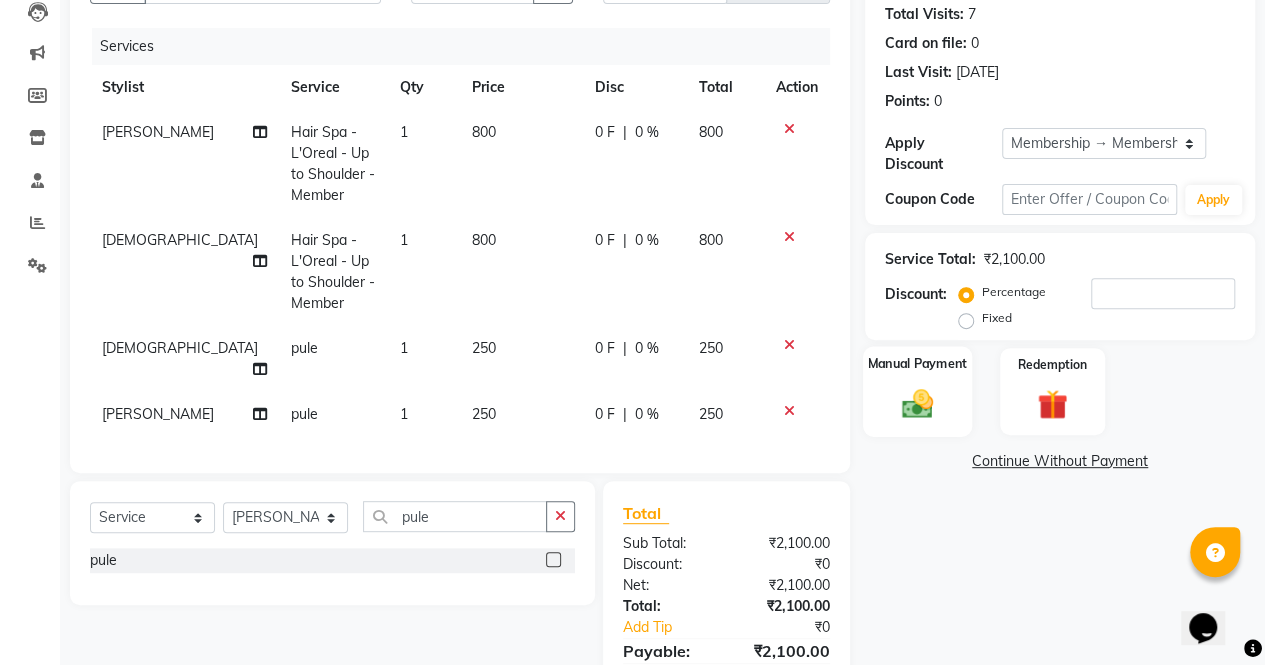 click 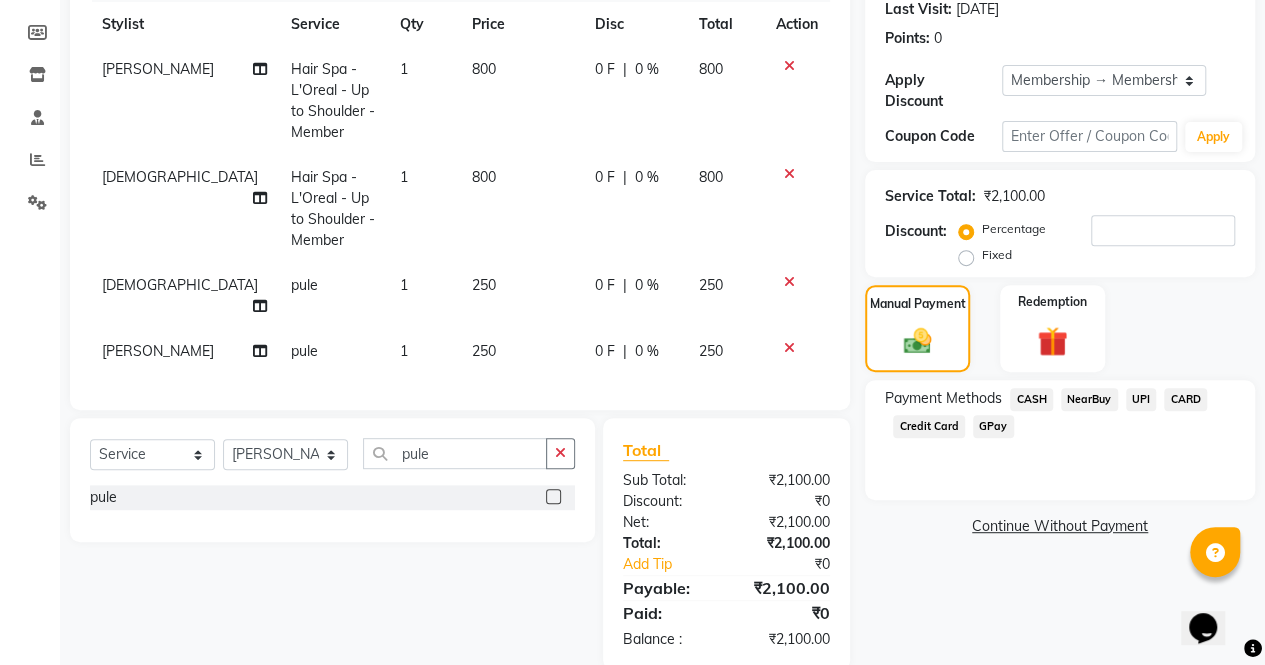 scroll, scrollTop: 310, scrollLeft: 0, axis: vertical 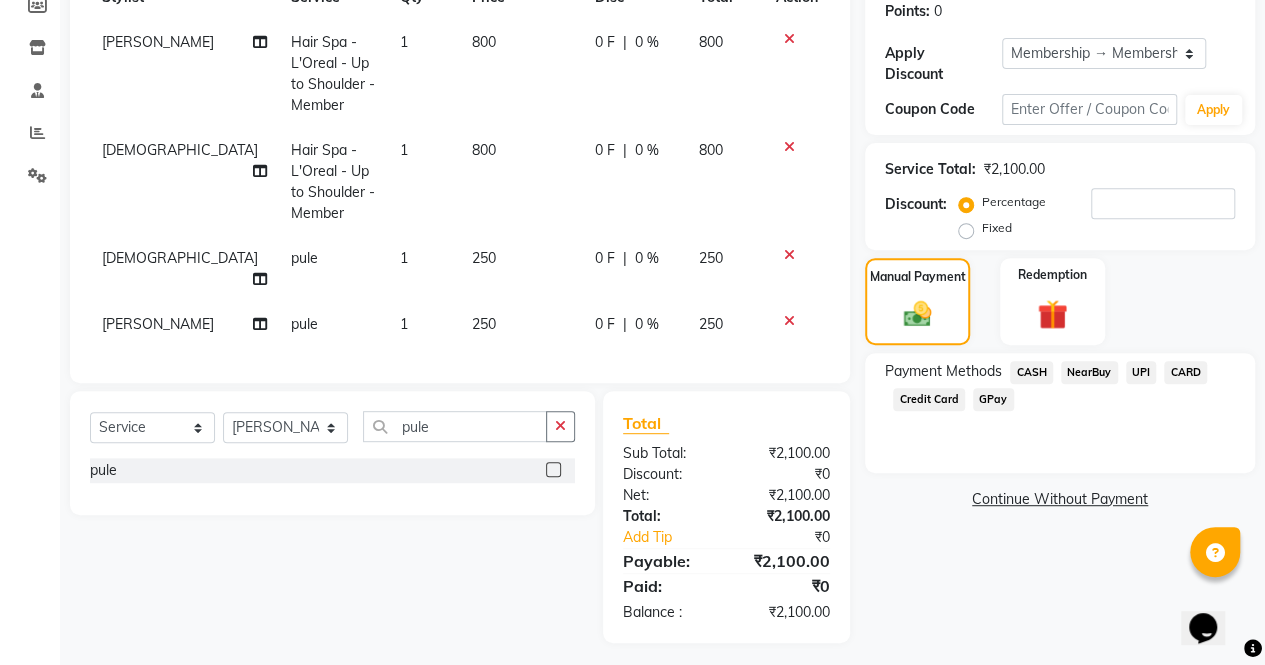 click on "UPI" 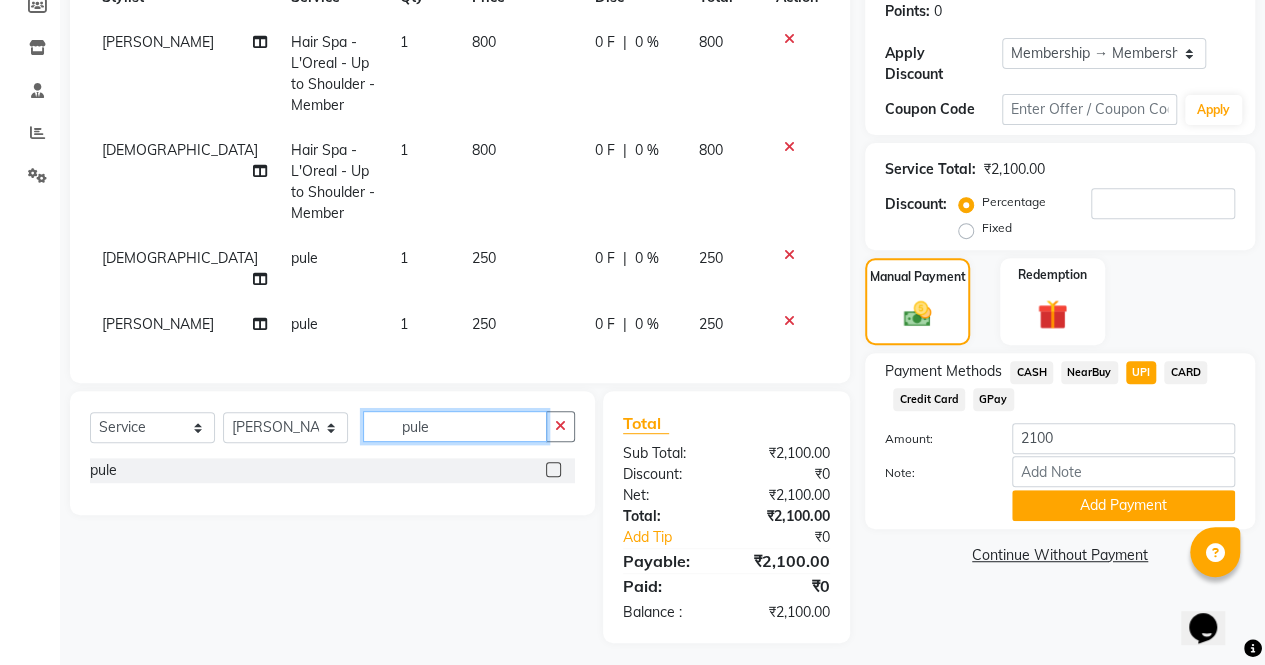 click on "pule" 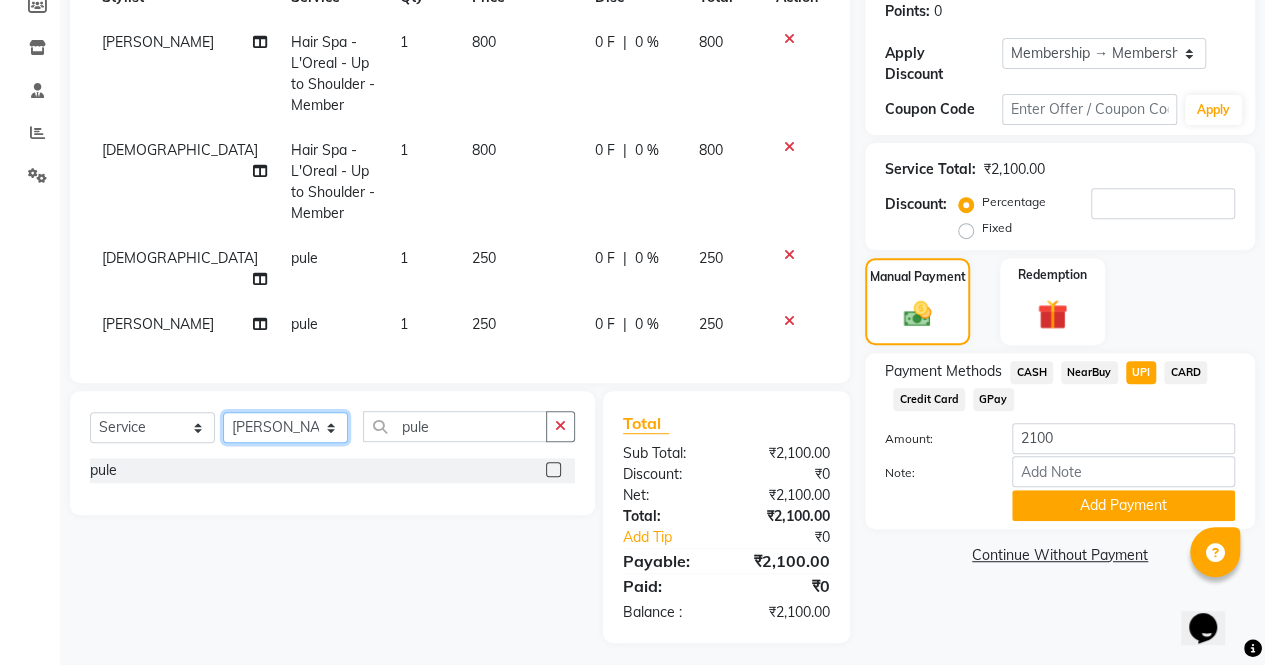 click on "Select Stylist archana  asha  [PERSON_NAME]  deepika [PERSON_NAME] [PERSON_NAME] [PERSON_NAME] khandala shanti  sona  ura usha di [PERSON_NAME]  [PERSON_NAME]" 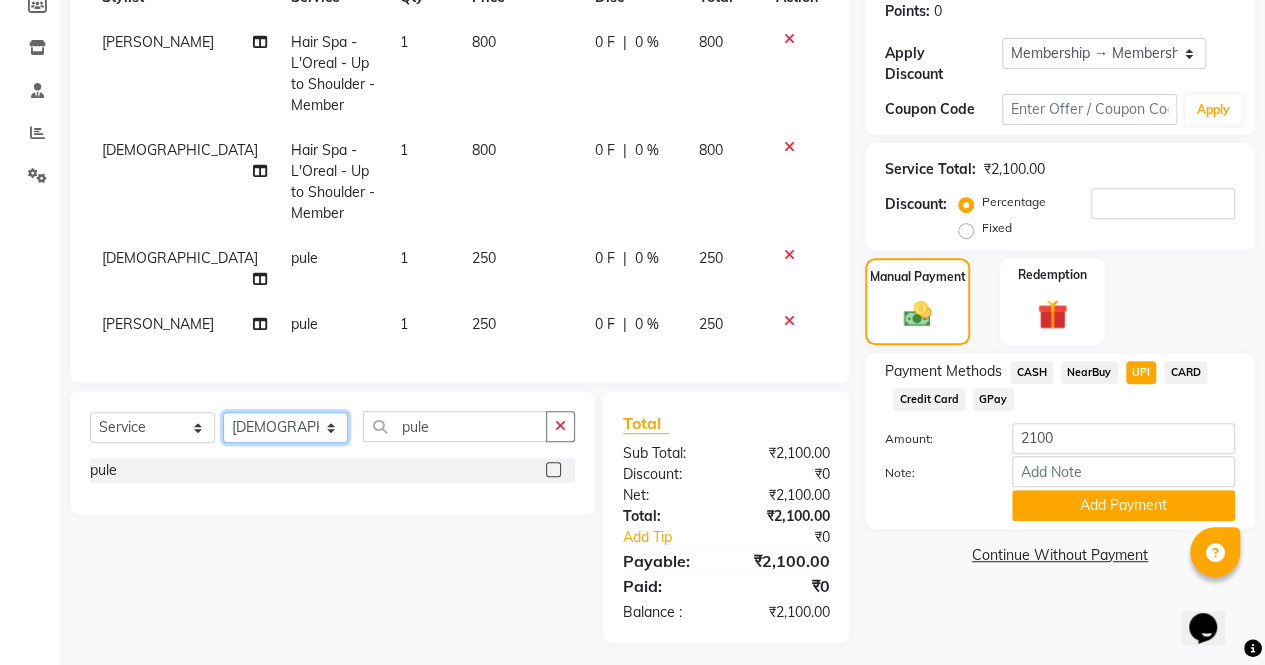 click on "Select Stylist archana  asha  [PERSON_NAME]  deepika [PERSON_NAME] [PERSON_NAME] [PERSON_NAME] khandala shanti  sona  ura usha di [PERSON_NAME]  [PERSON_NAME]" 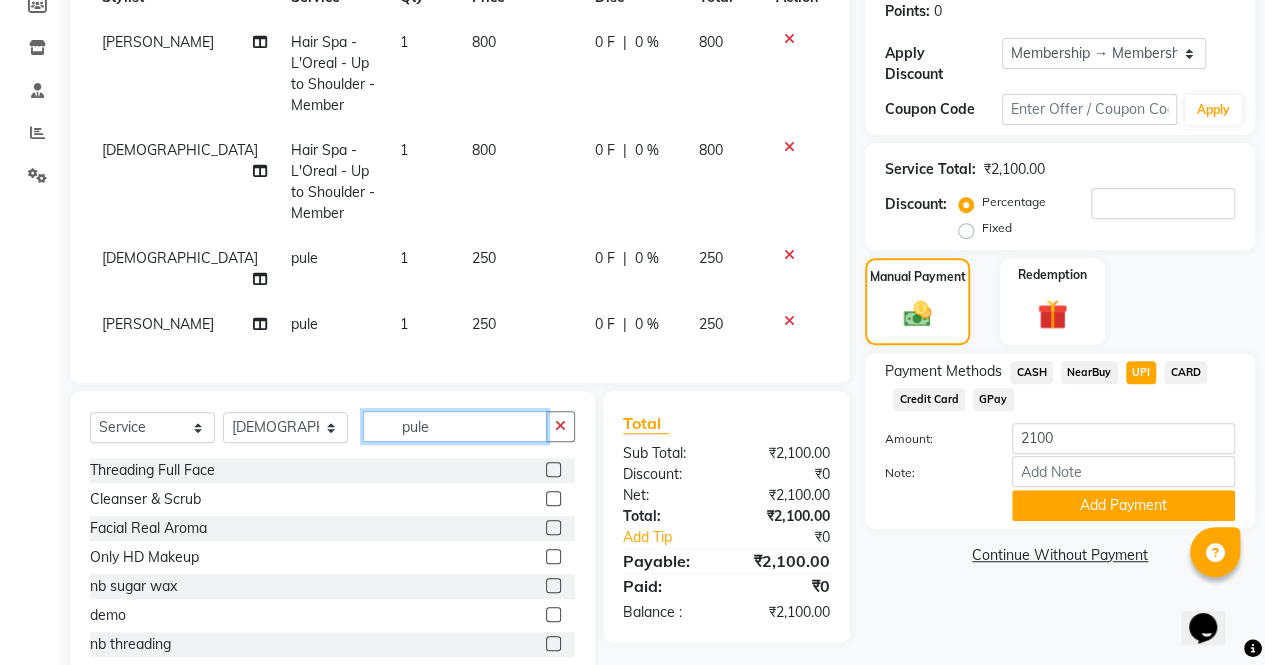 click on "pule" 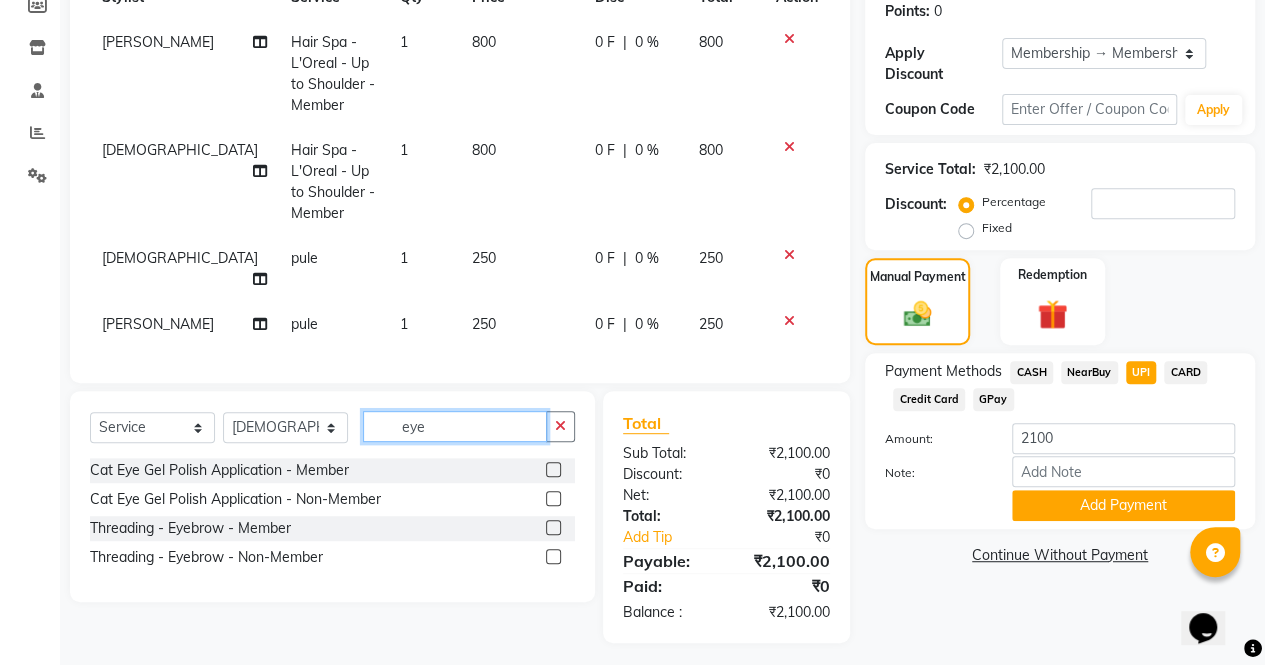 type on "eye" 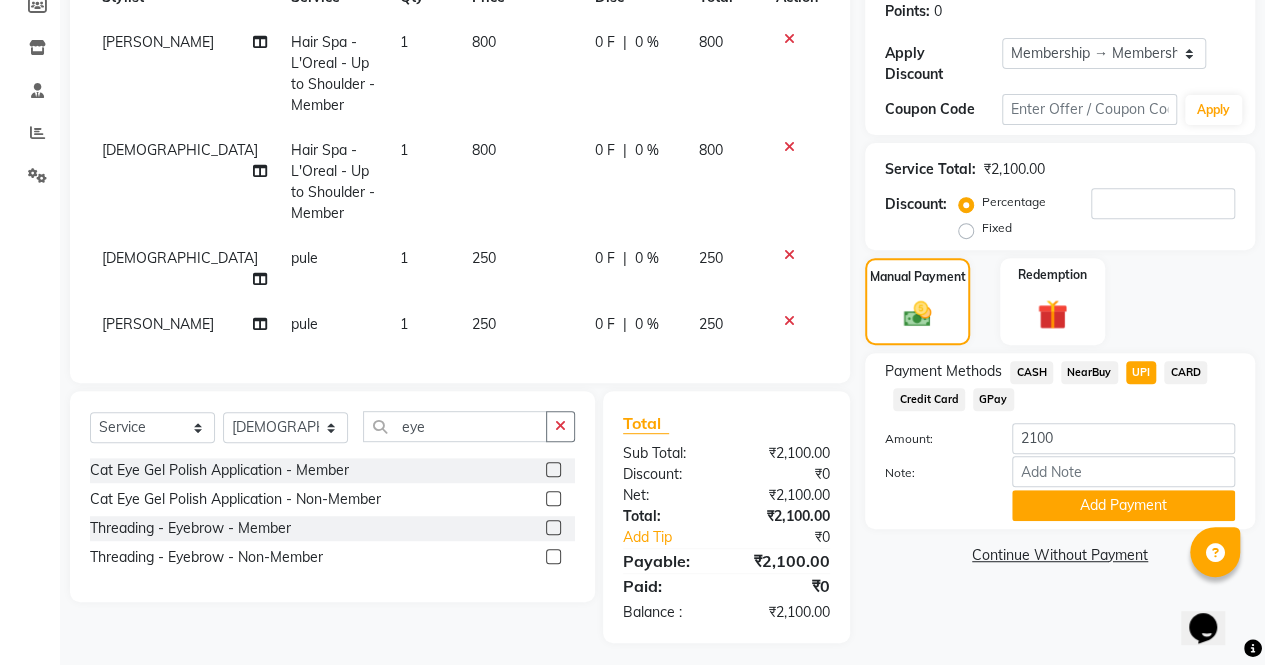 click 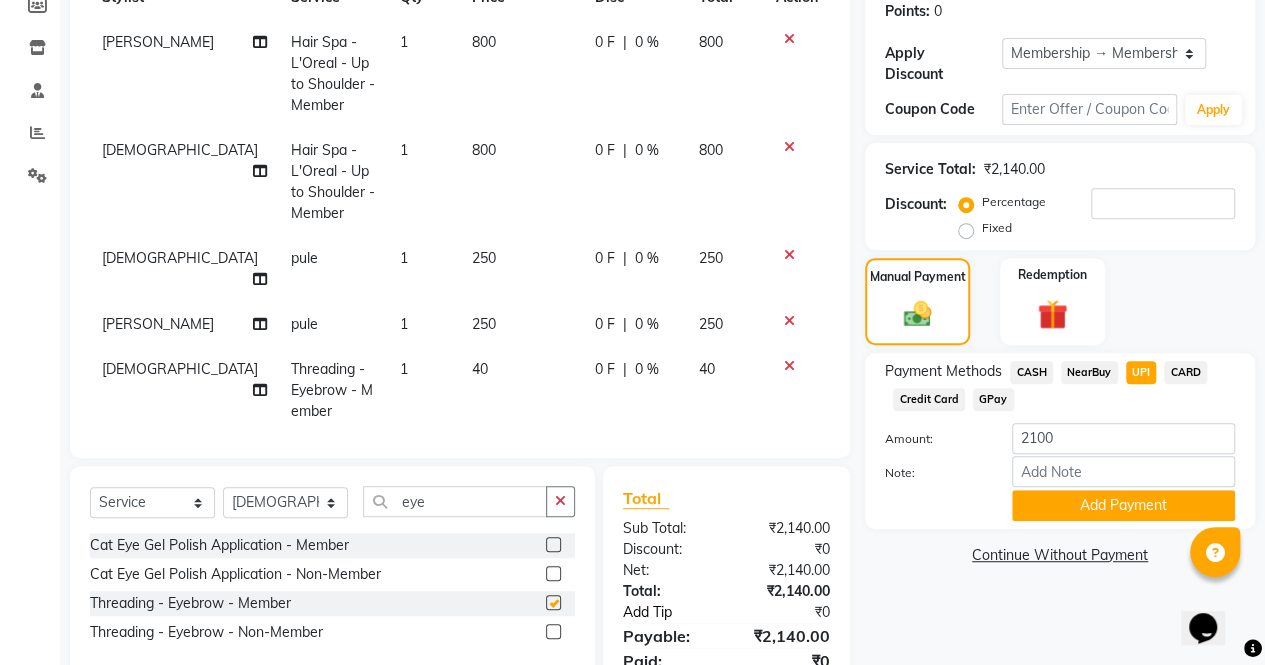checkbox on "false" 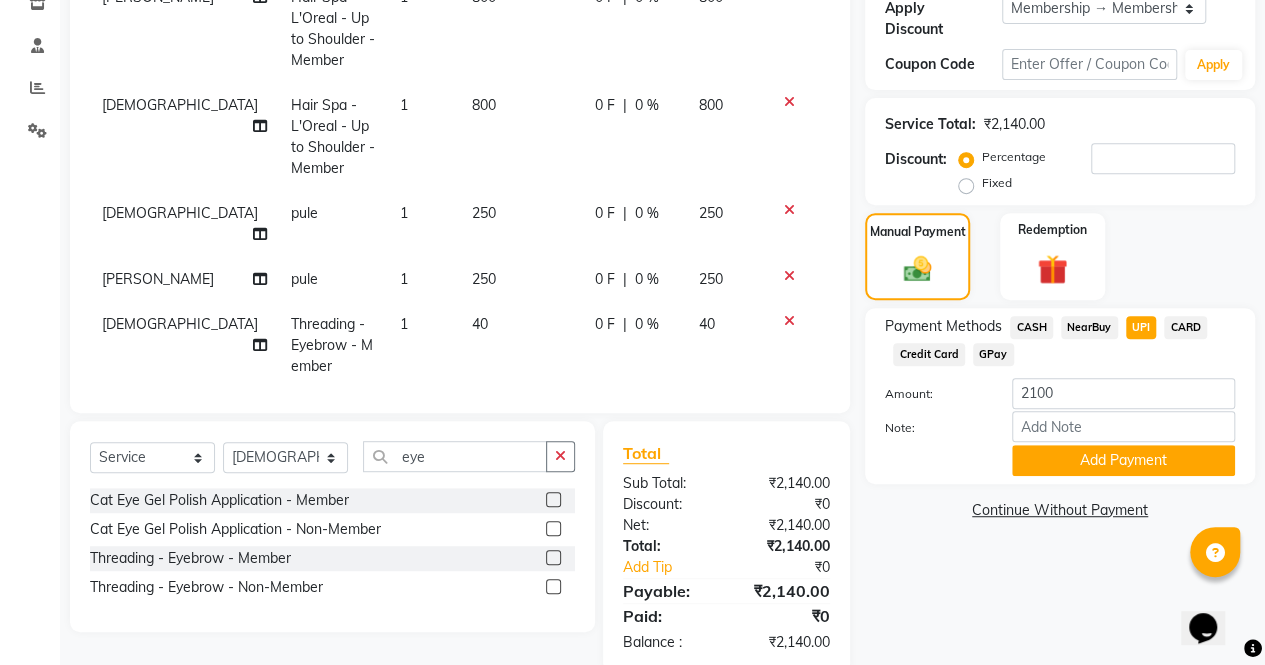 scroll, scrollTop: 391, scrollLeft: 0, axis: vertical 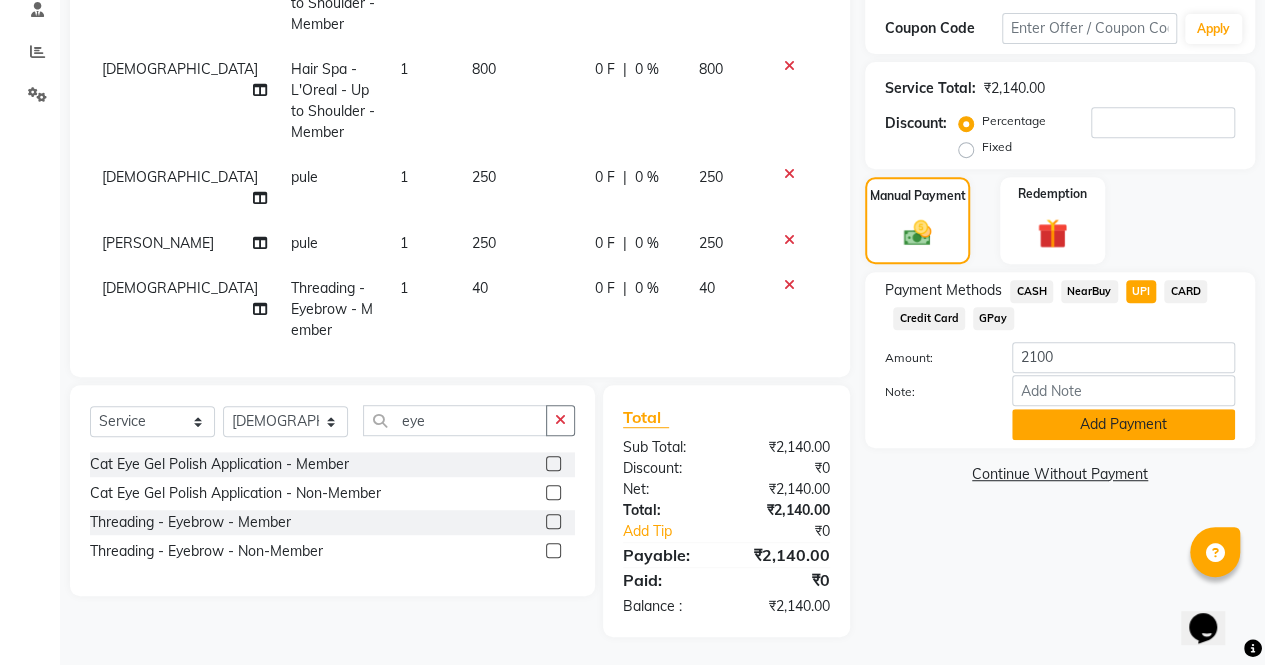 click on "Add Payment" 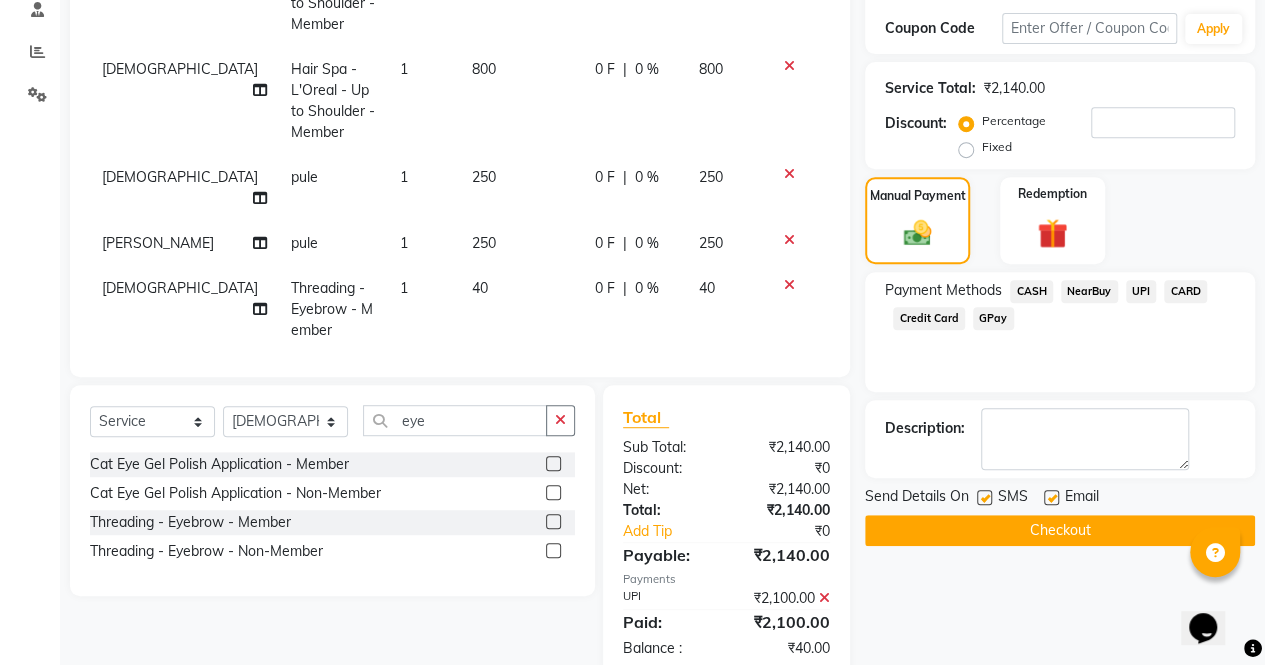 click 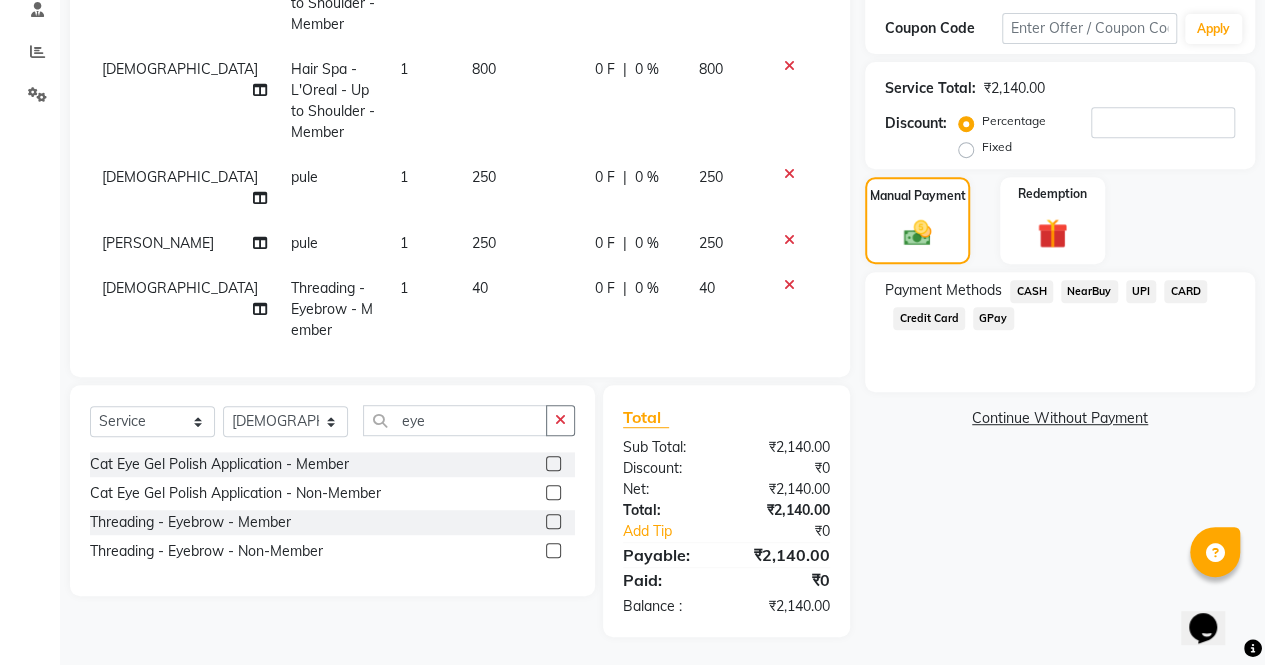 click on "UPI" 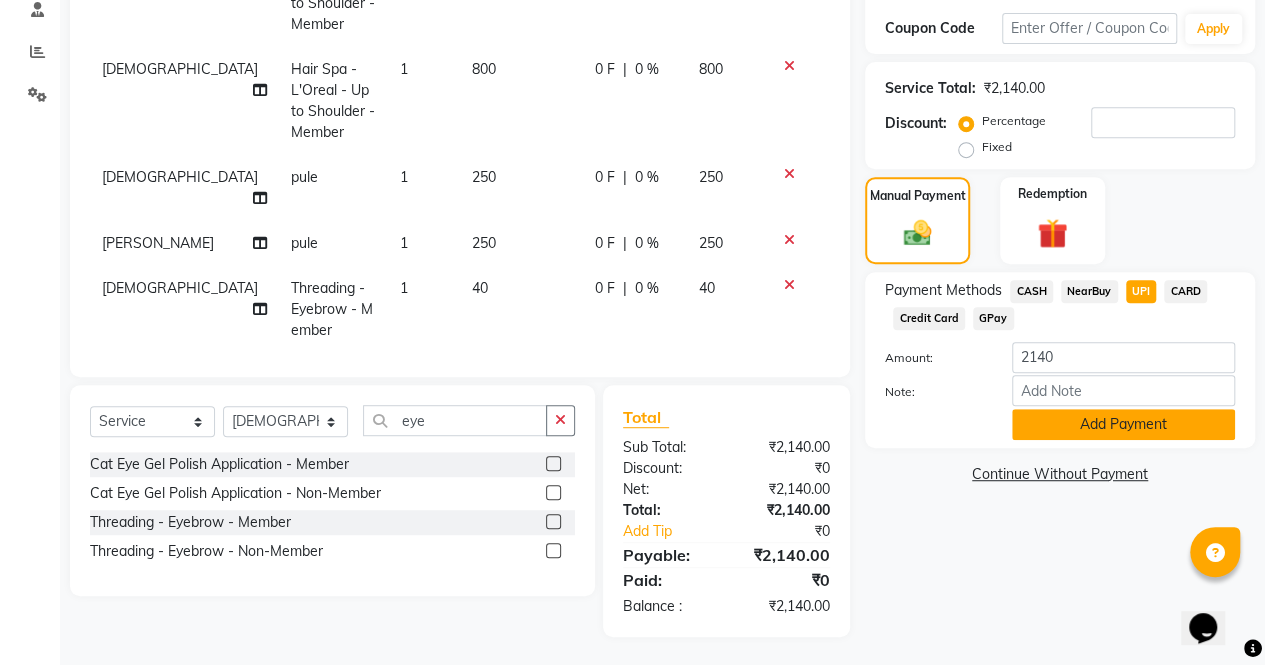 click on "Add Payment" 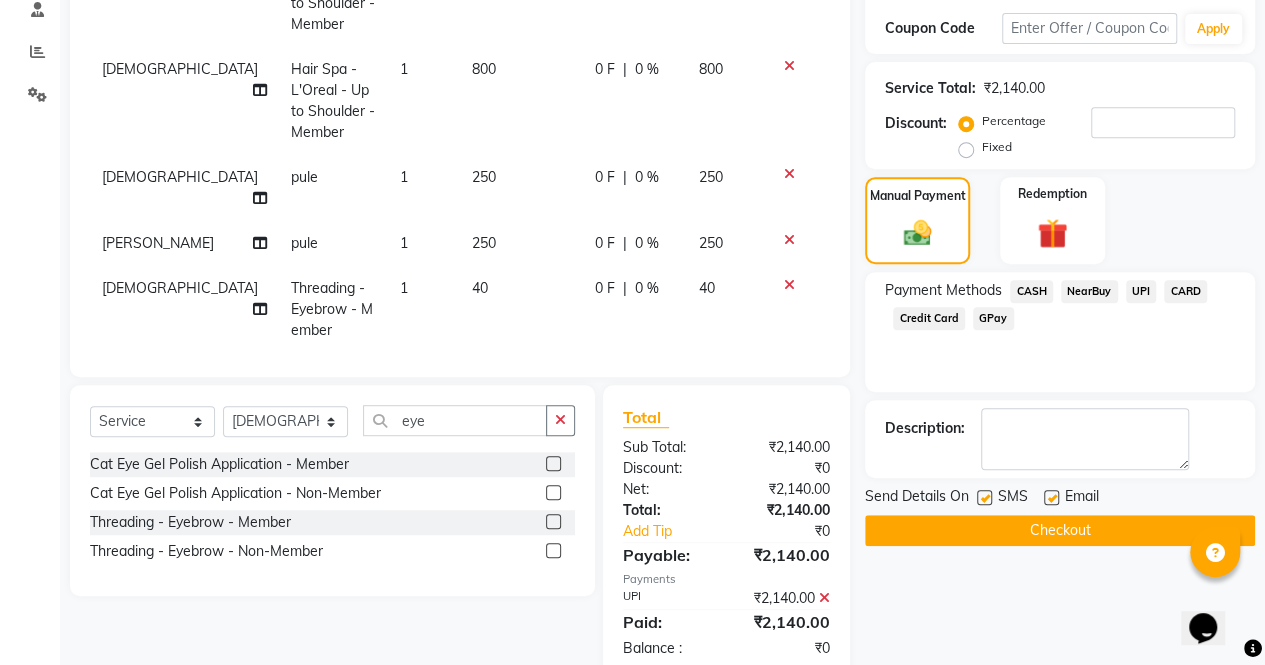 click on "Checkout" 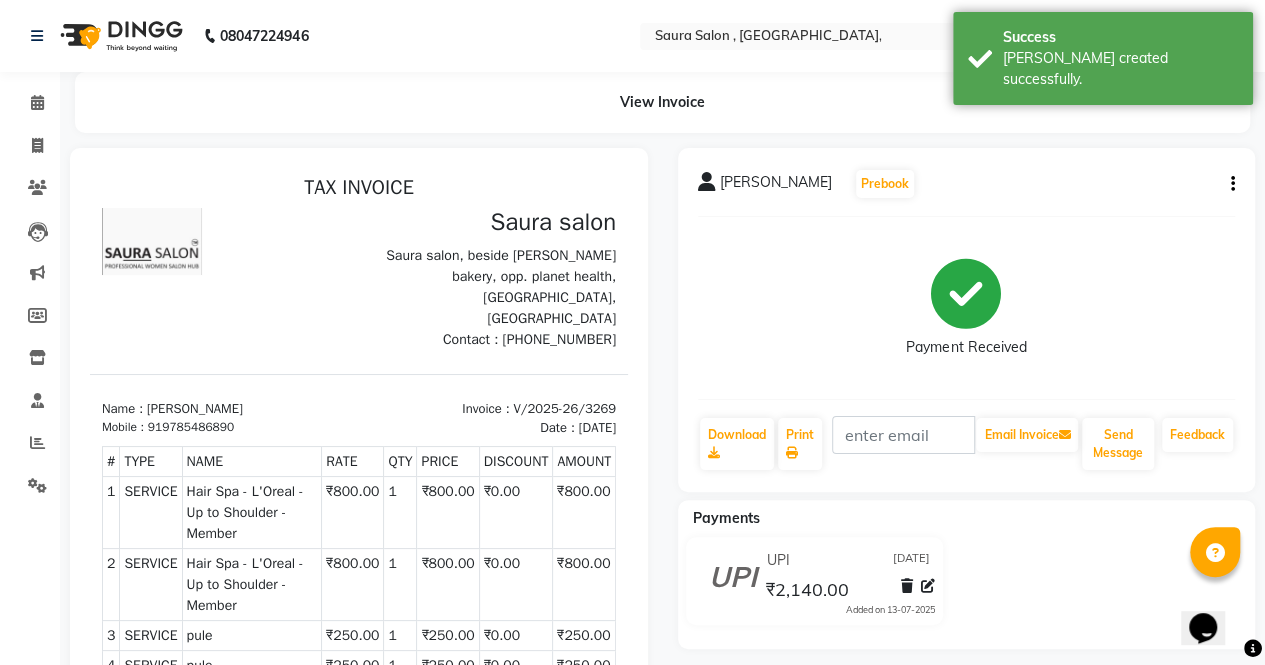 scroll, scrollTop: 0, scrollLeft: 0, axis: both 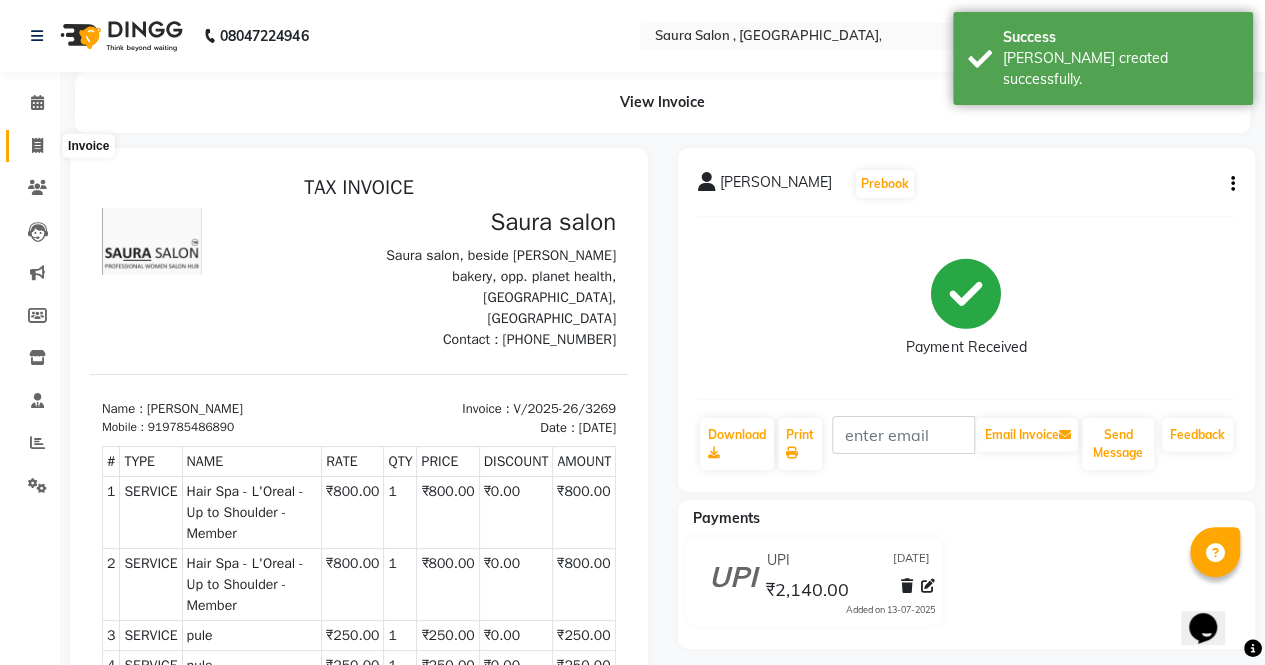 click 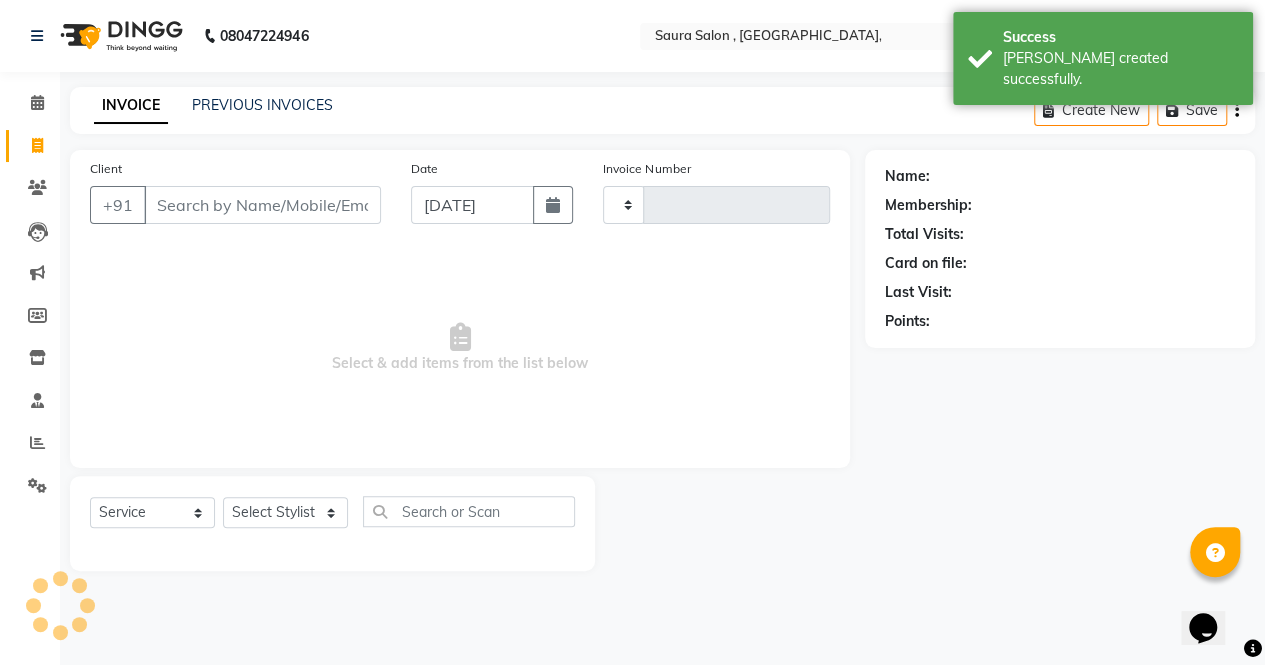 type on "3270" 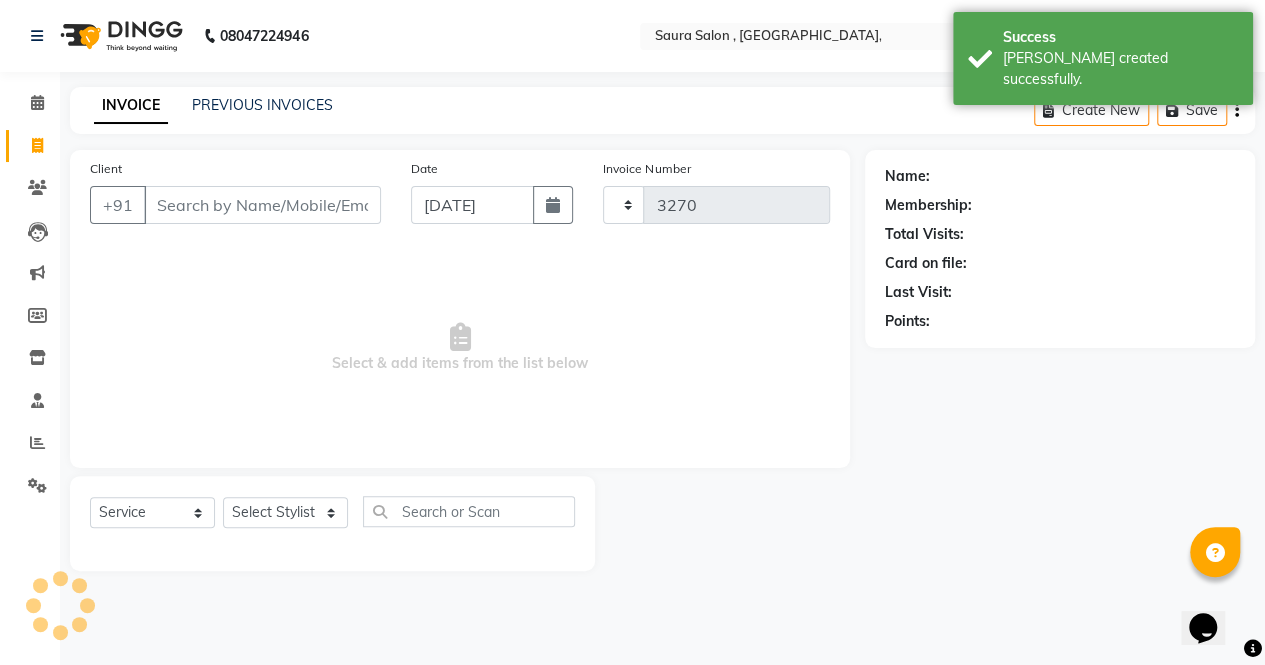 select on "6963" 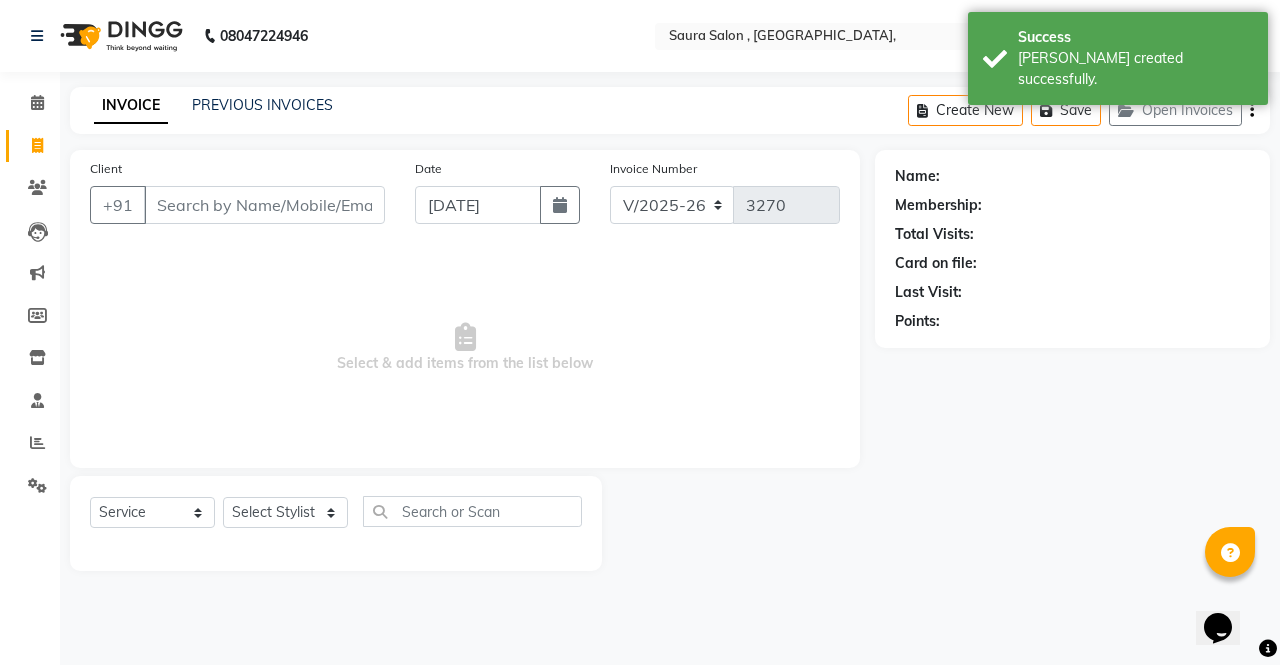 select on "57428" 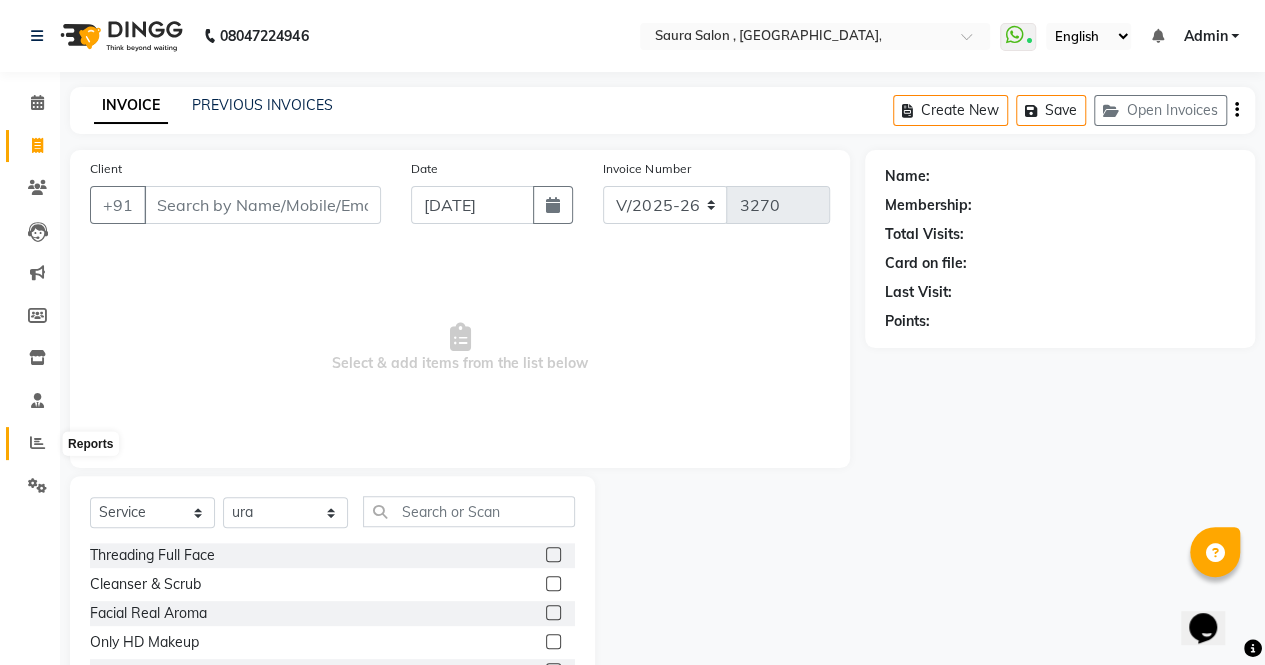 click 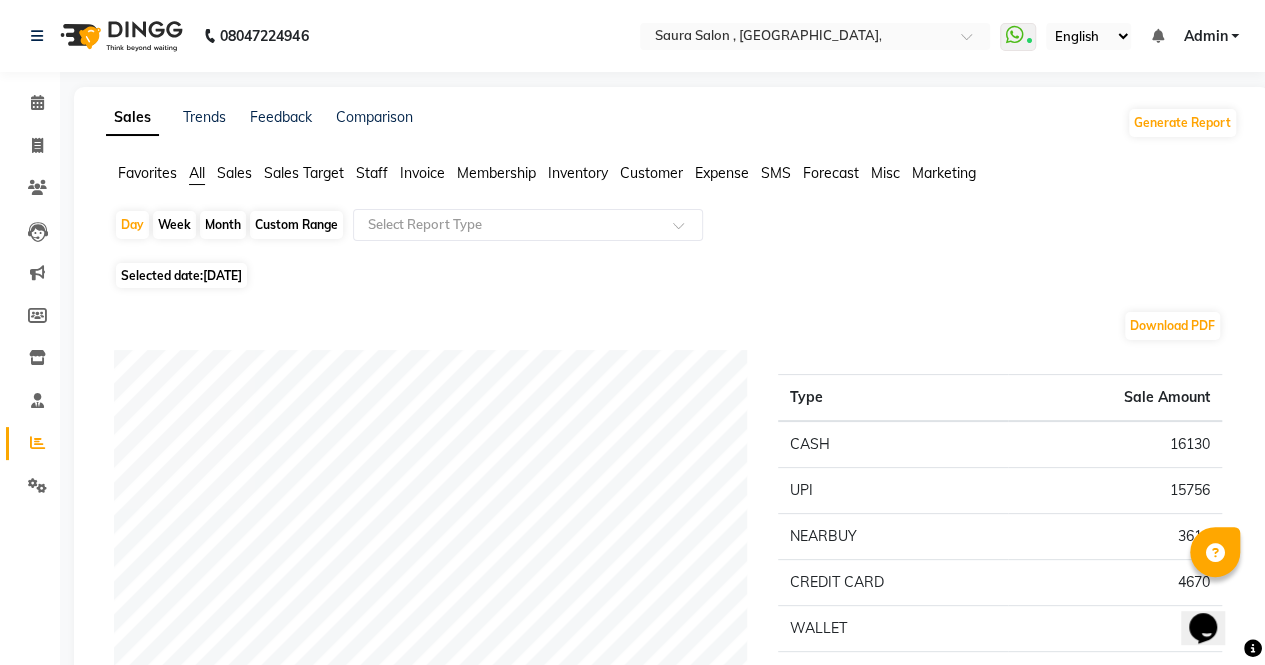 click on "Staff" 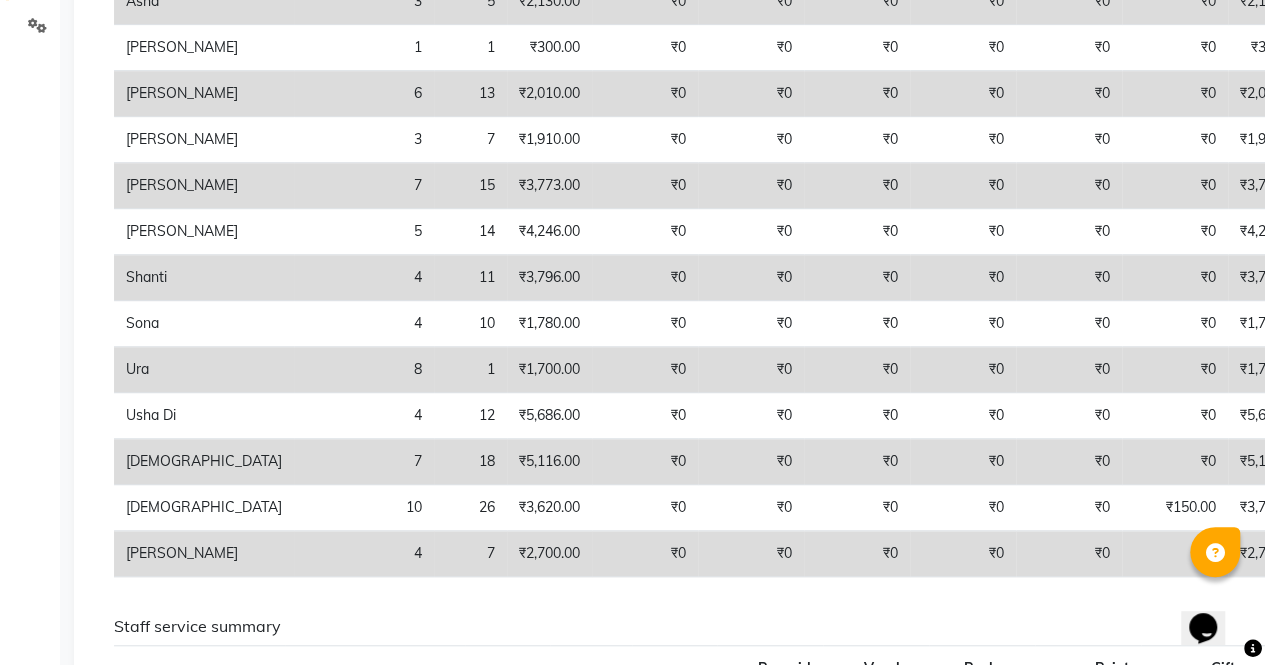 scroll, scrollTop: 480, scrollLeft: 0, axis: vertical 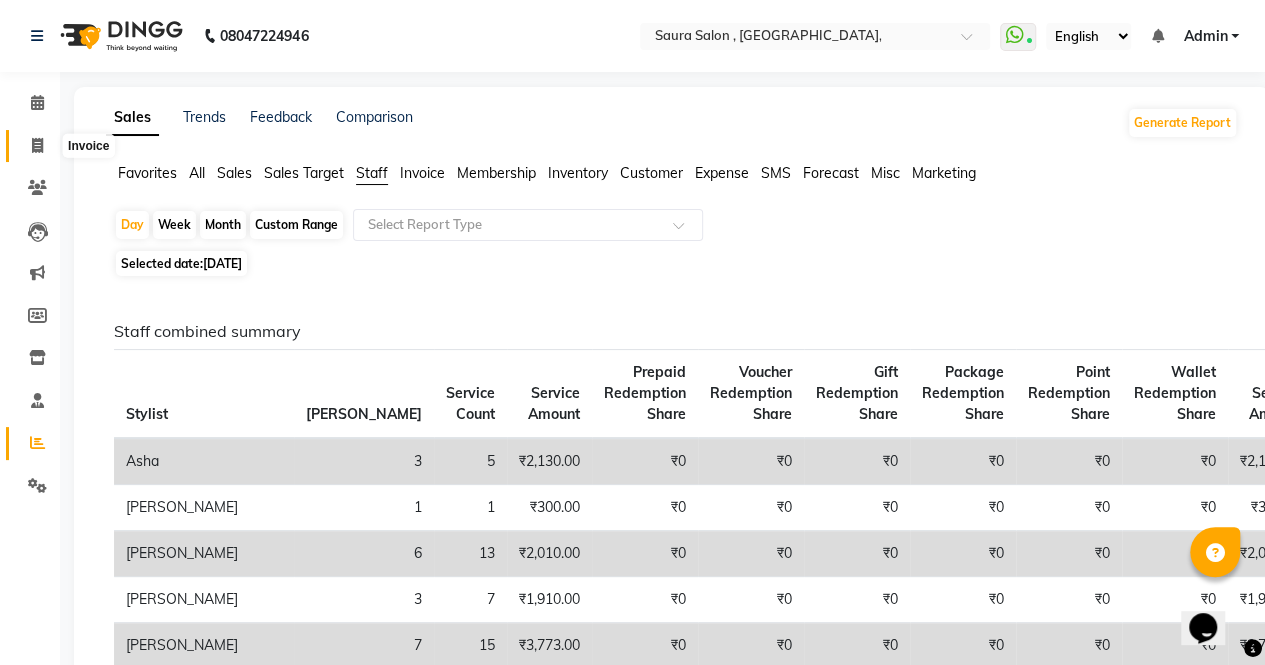 click 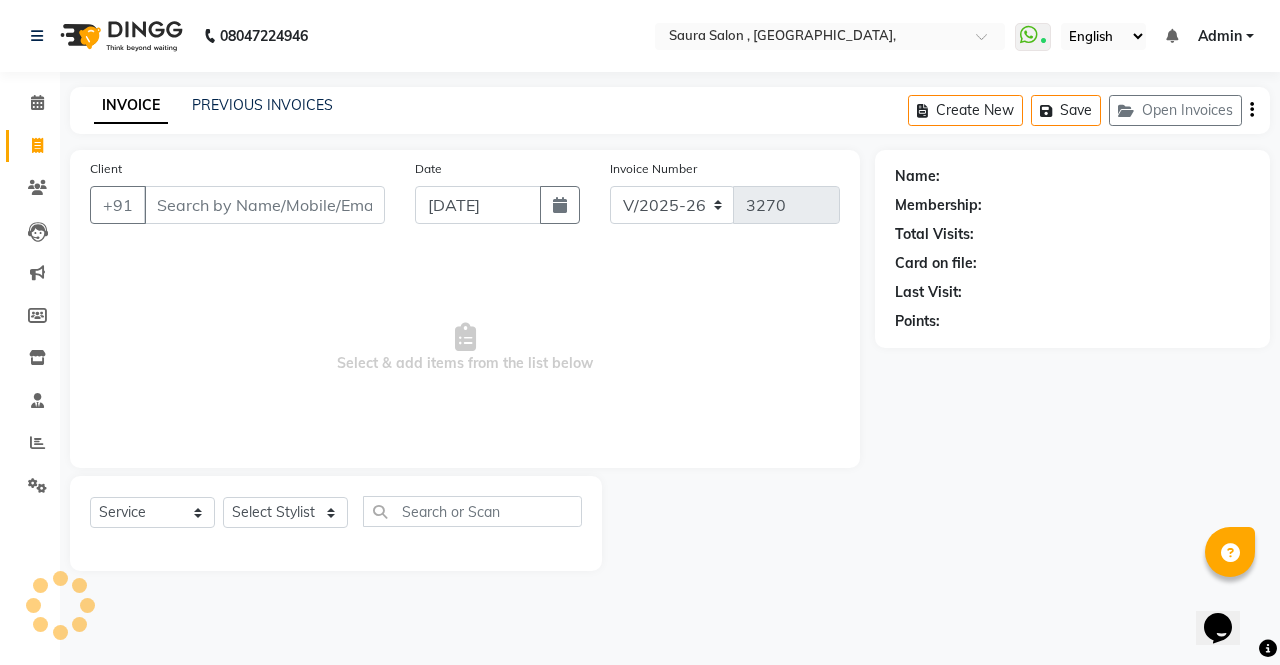 select on "57428" 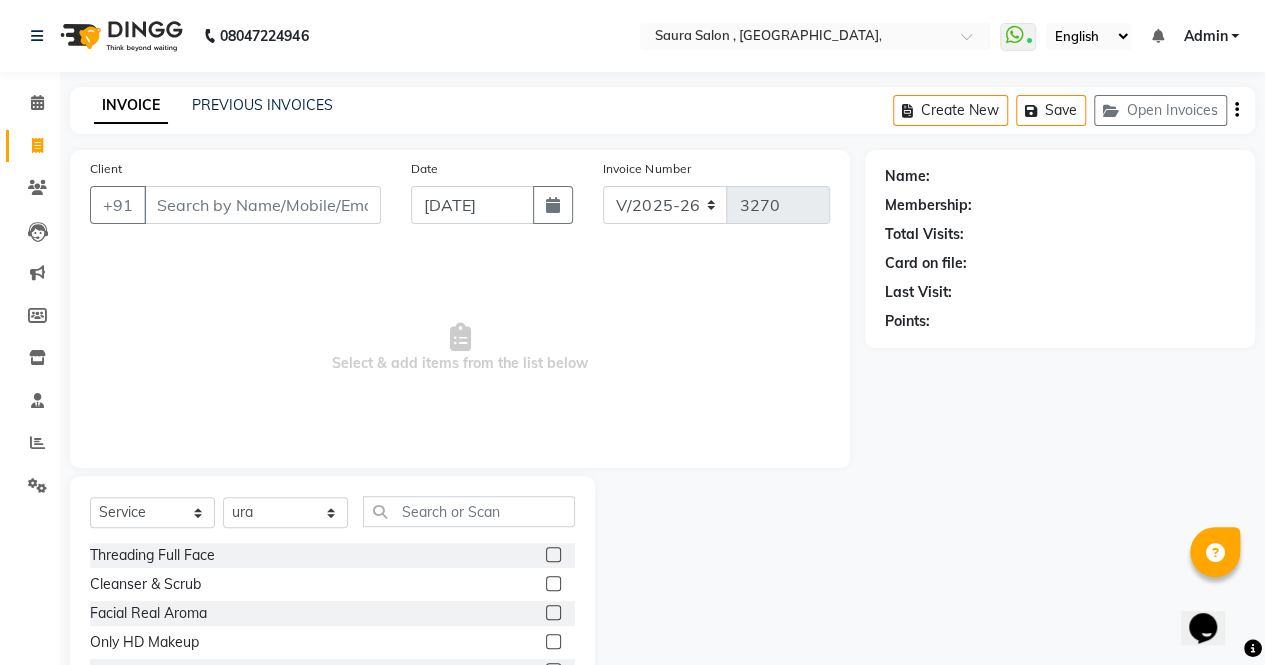 click on "INVOICE PREVIOUS INVOICES Create New   Save   Open Invoices" 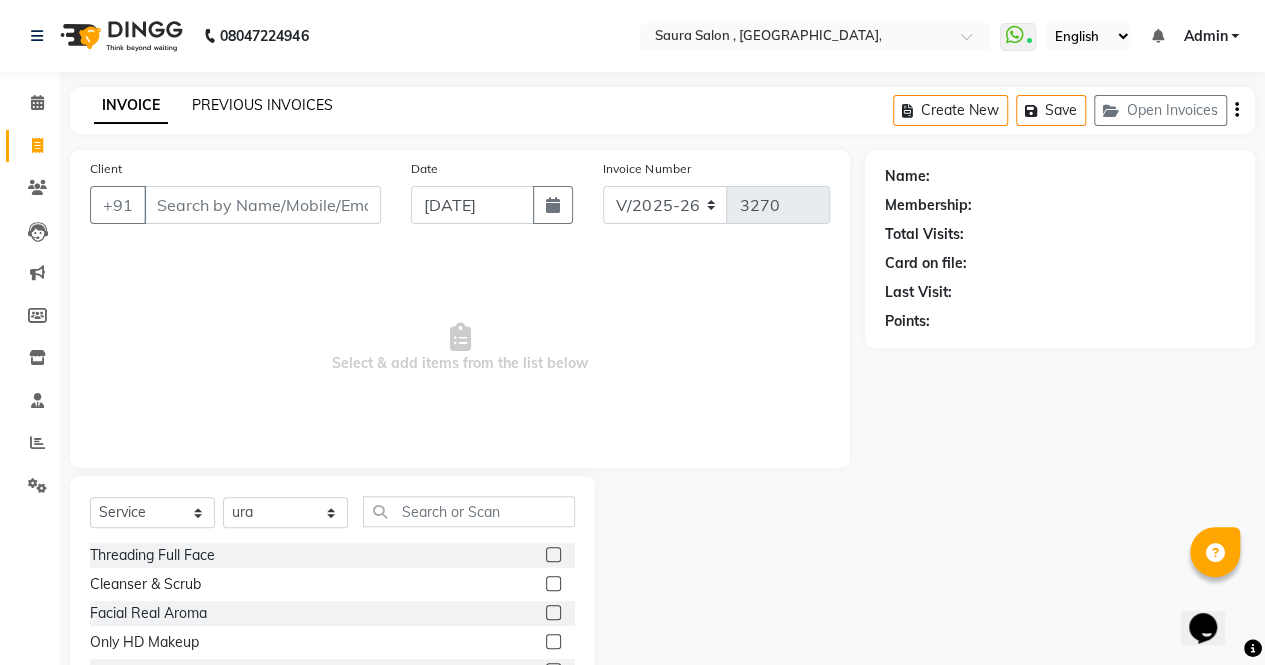 click on "PREVIOUS INVOICES" 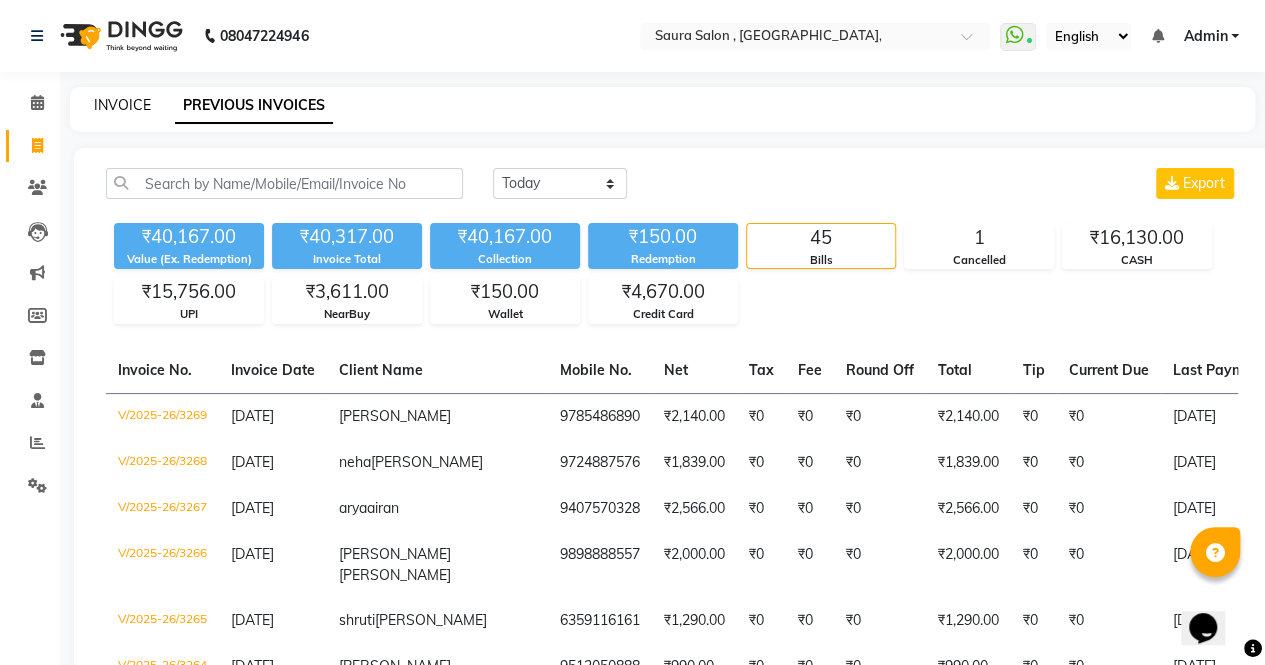 click on "INVOICE" 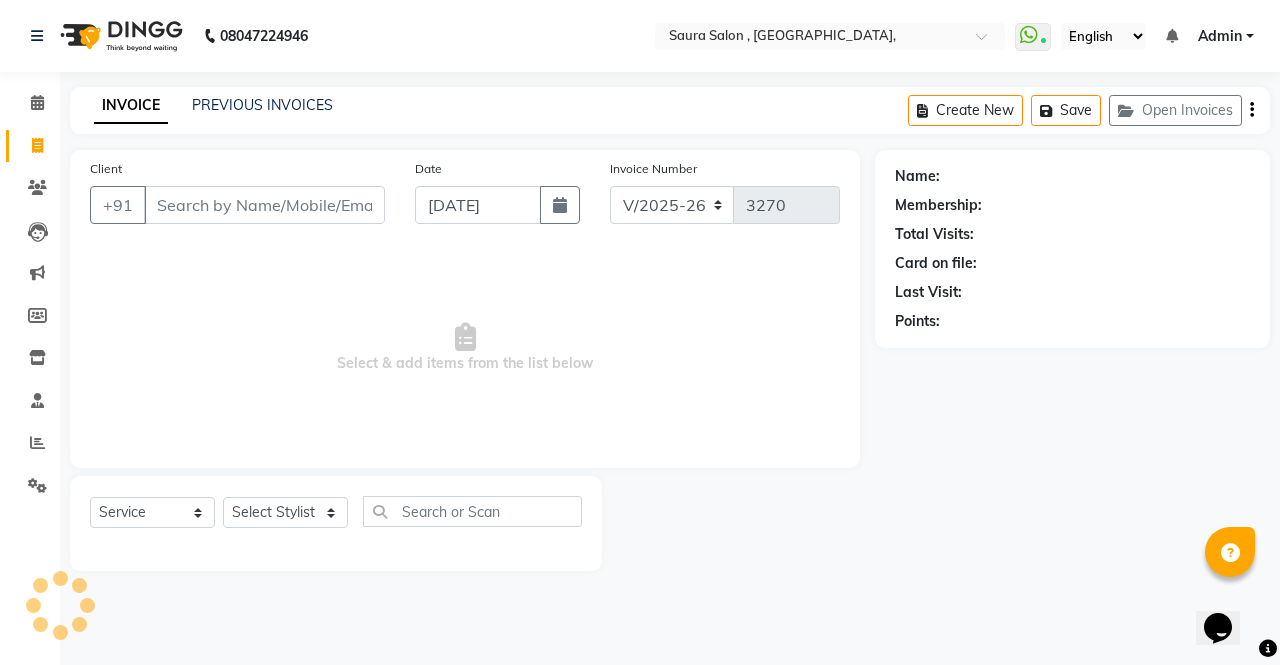 select on "57428" 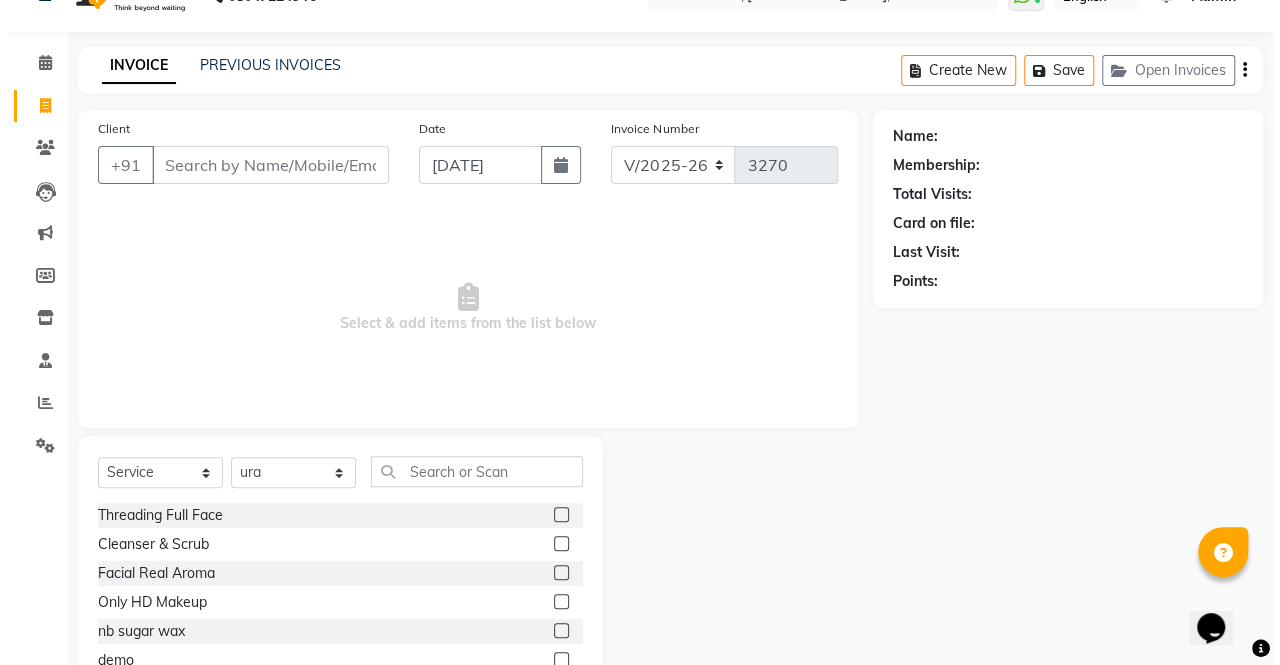 scroll, scrollTop: 0, scrollLeft: 0, axis: both 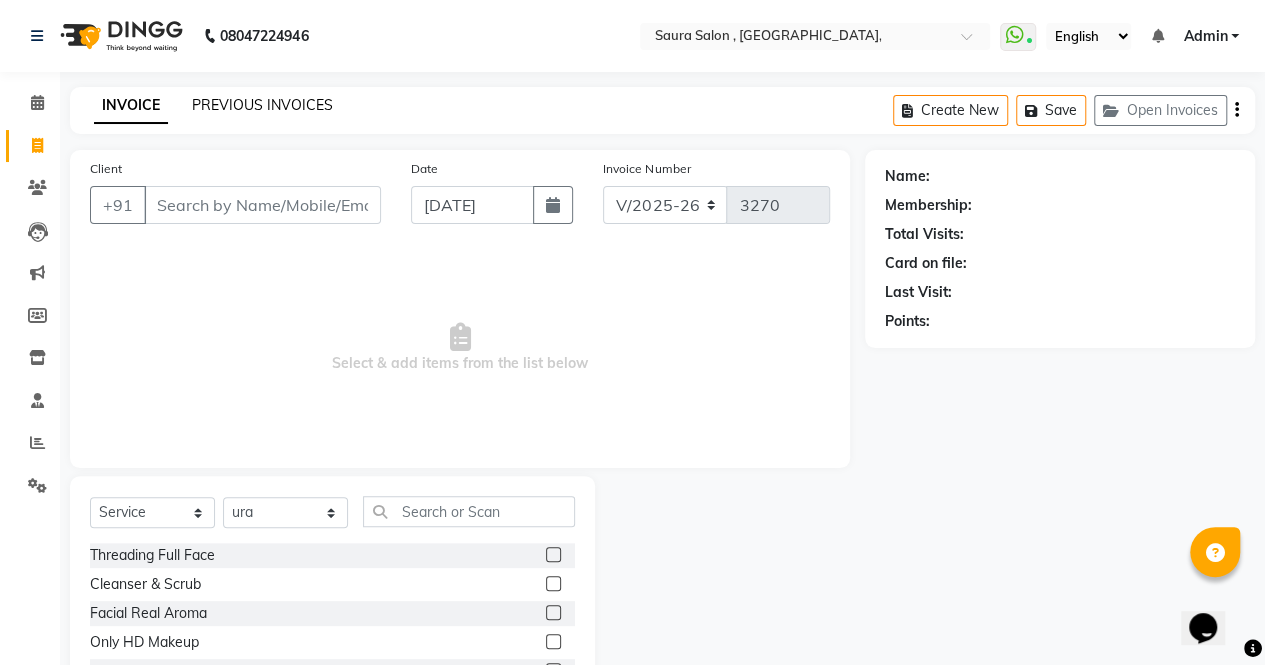 click on "PREVIOUS INVOICES" 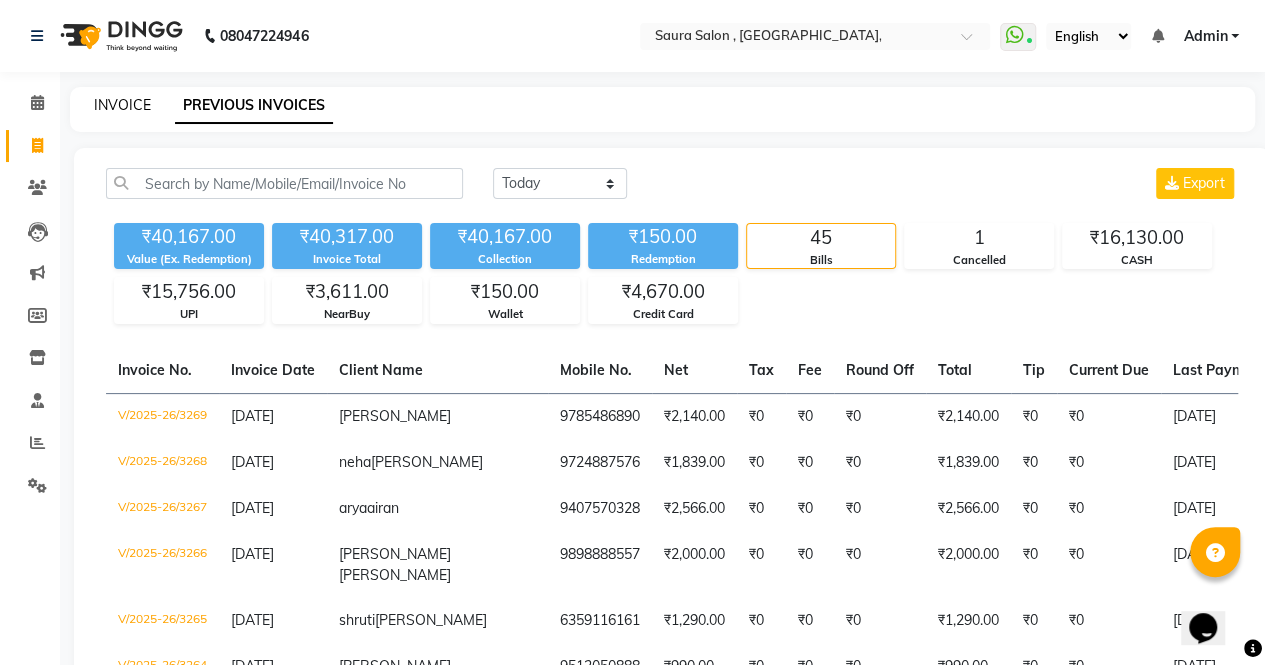 click on "INVOICE" 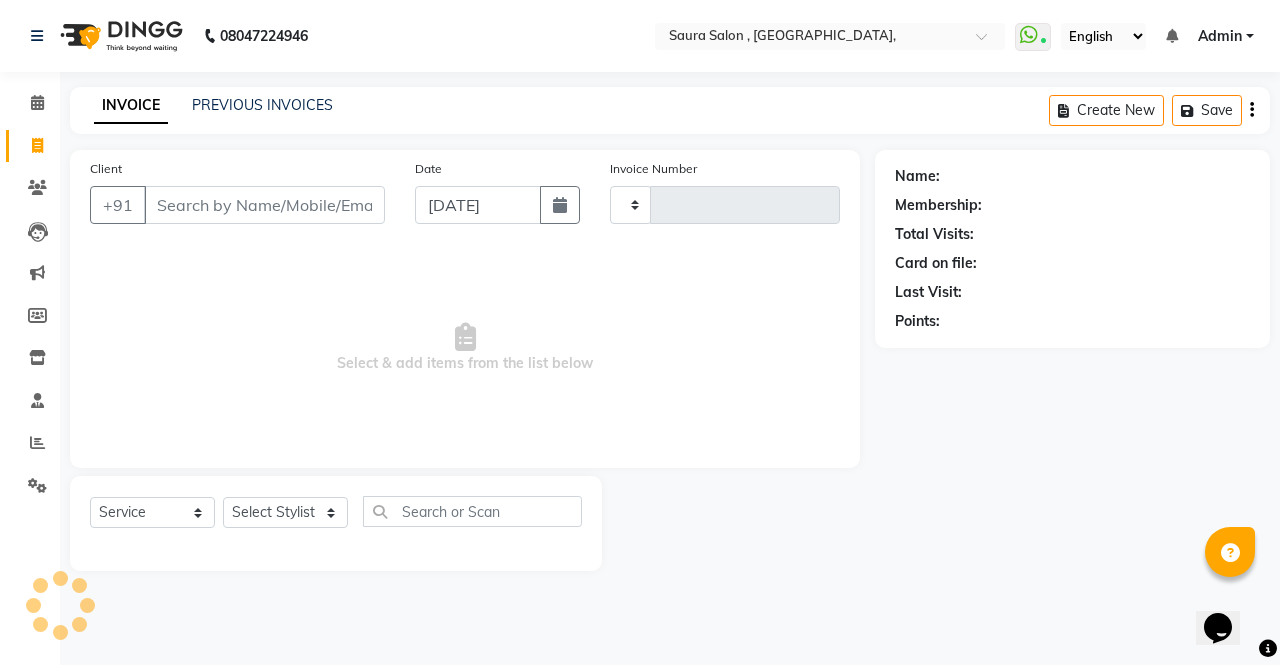 type on "3270" 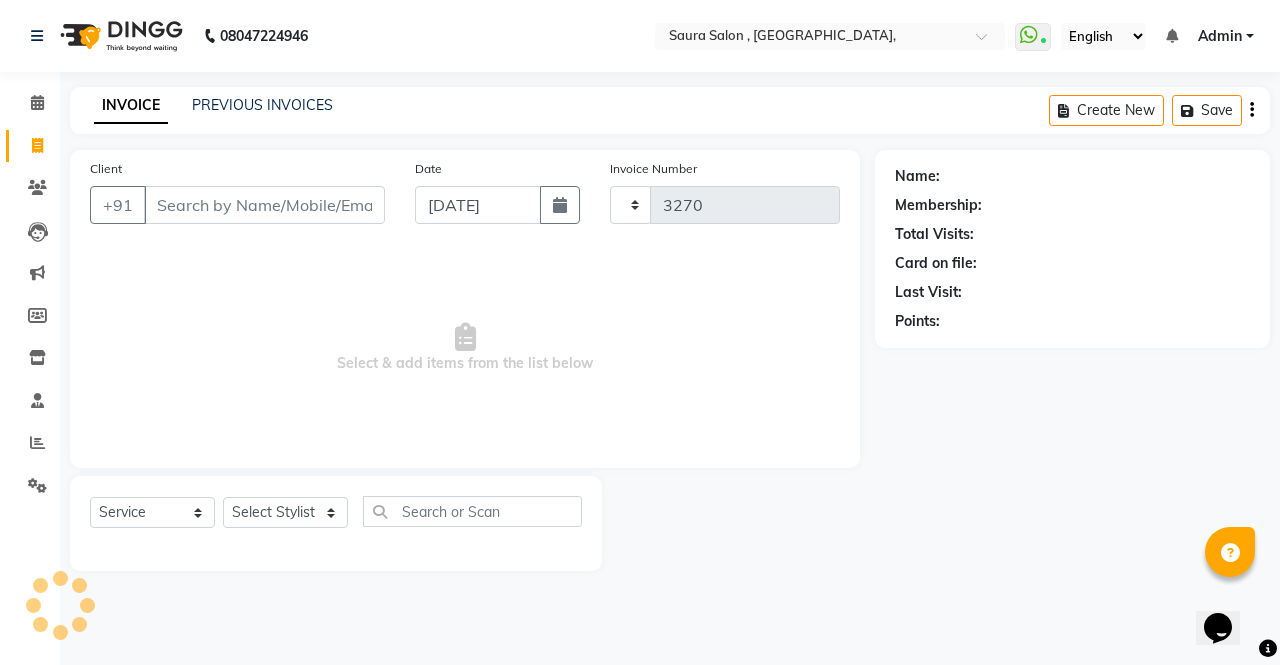 select on "6963" 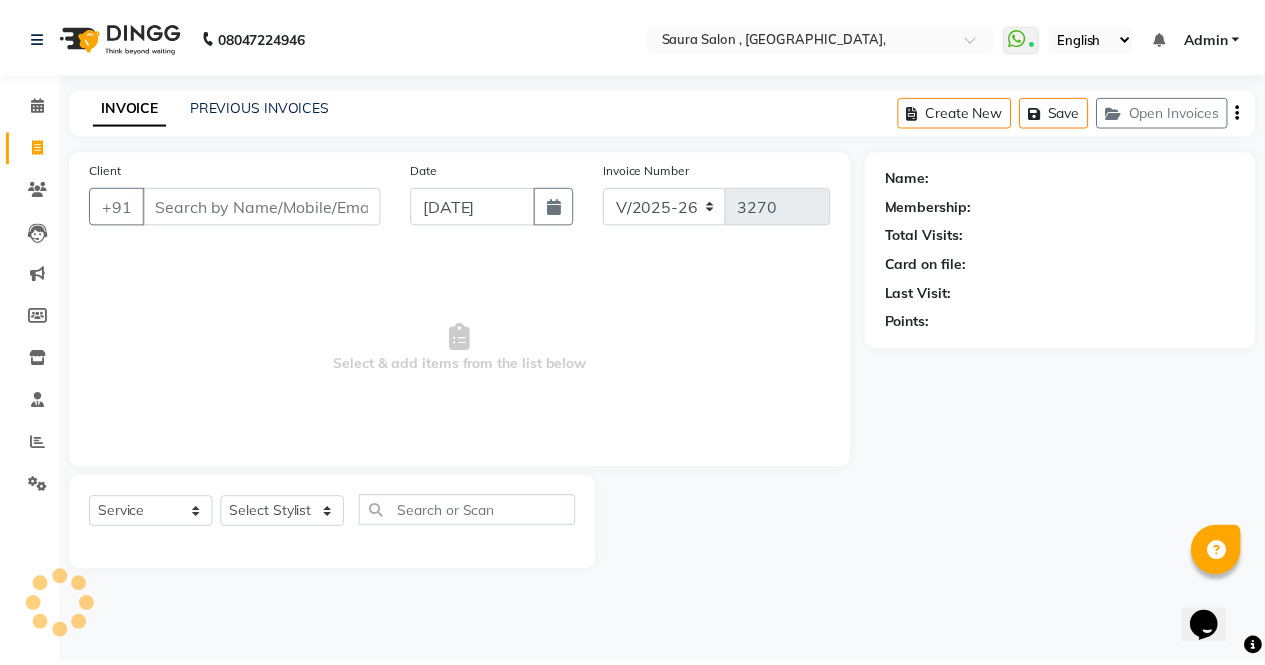 scroll, scrollTop: 135, scrollLeft: 0, axis: vertical 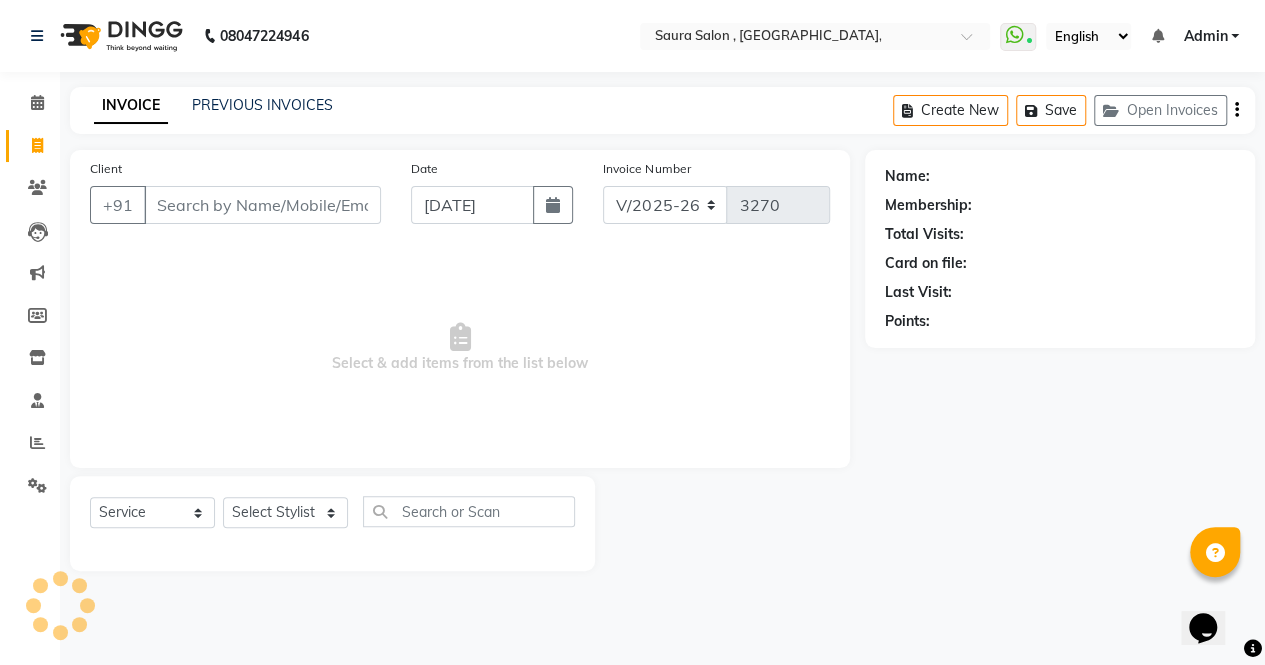 select on "57428" 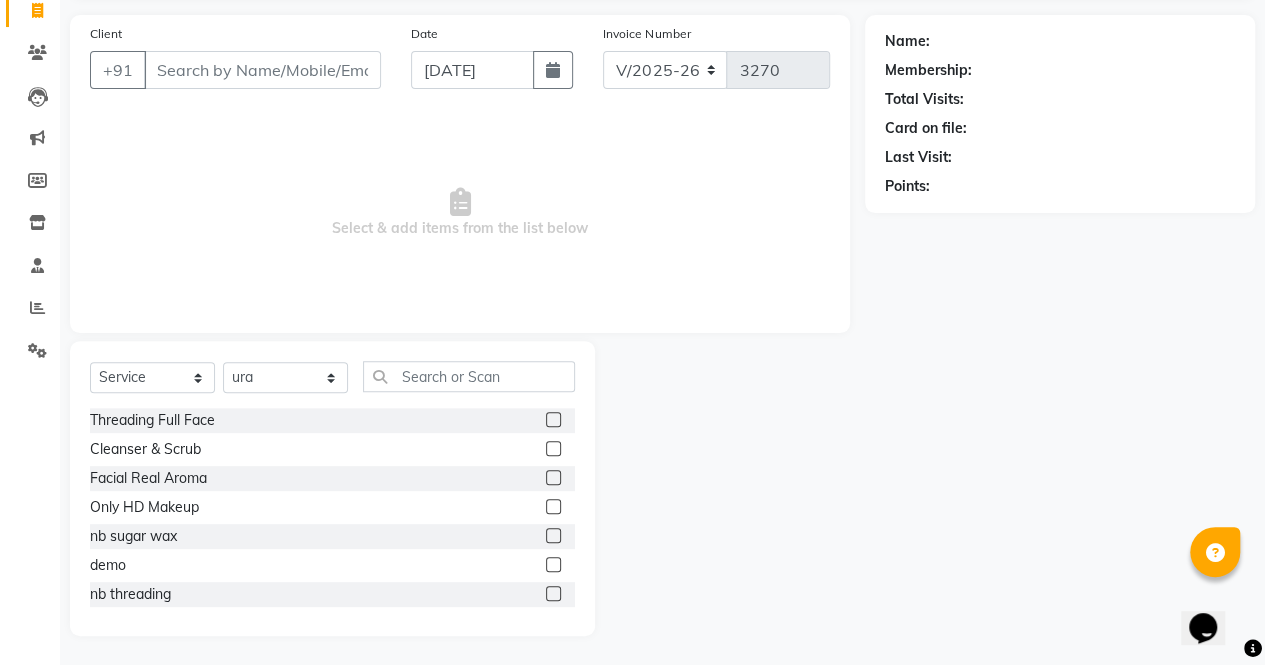 scroll, scrollTop: 0, scrollLeft: 0, axis: both 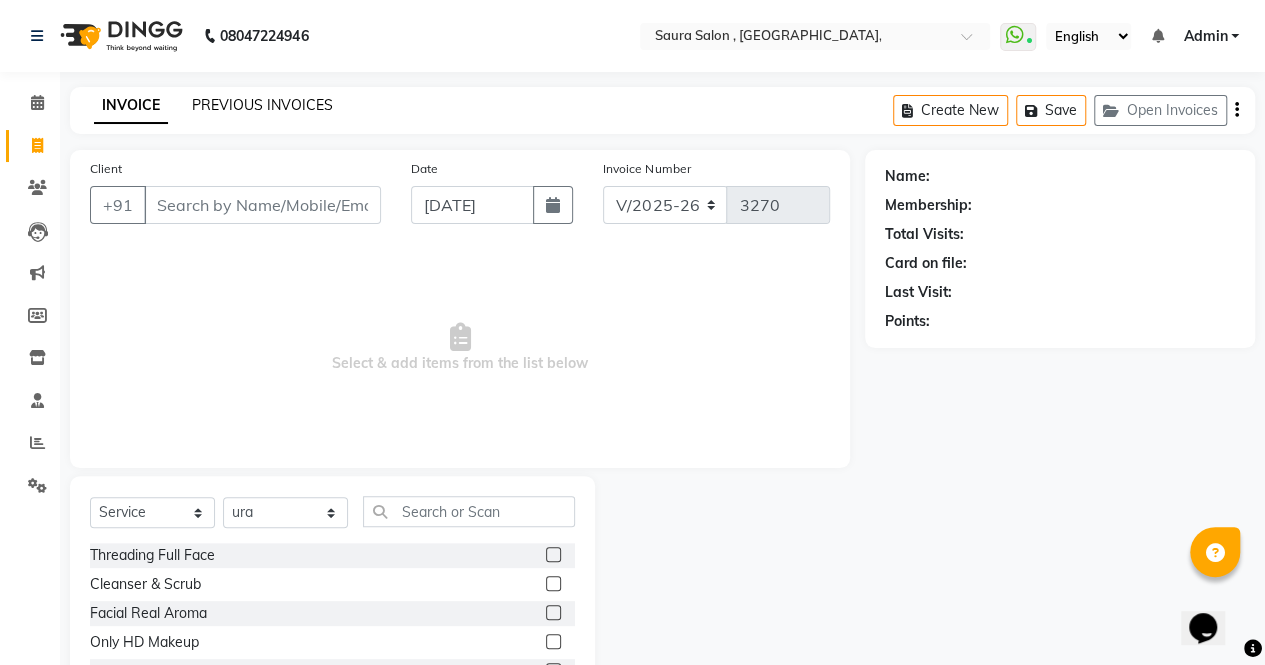 click on "PREVIOUS INVOICES" 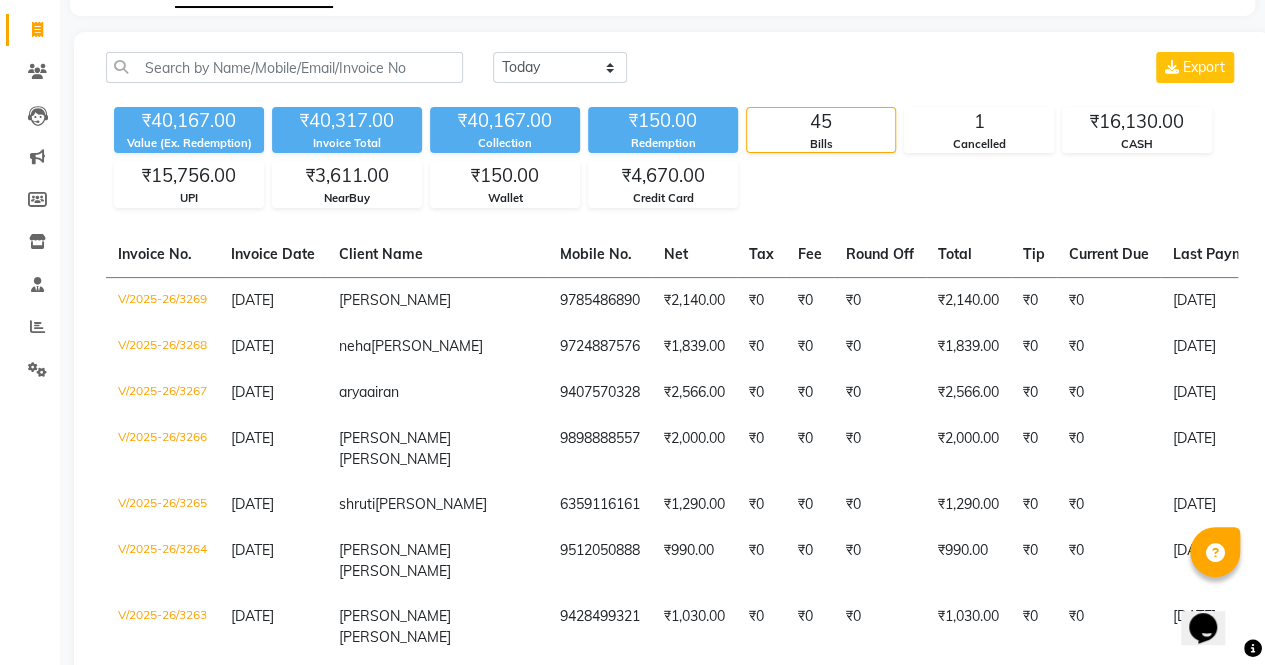 scroll, scrollTop: 120, scrollLeft: 0, axis: vertical 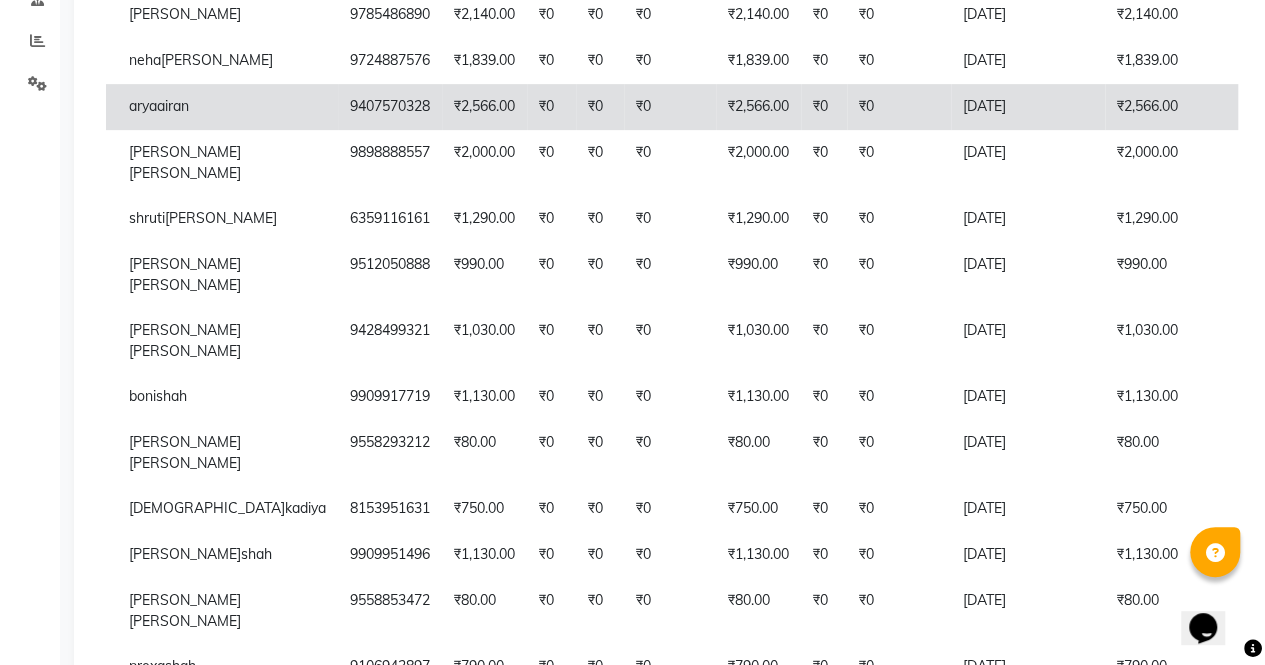 click on "[DATE]" 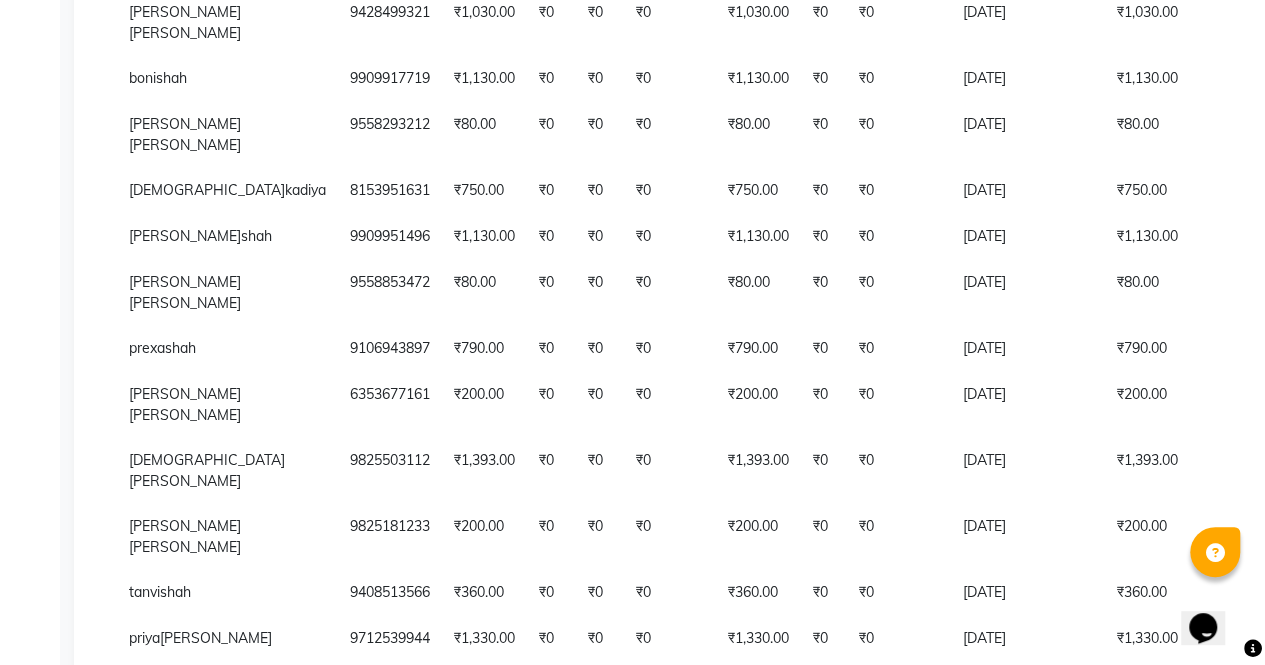 scroll, scrollTop: 722, scrollLeft: 0, axis: vertical 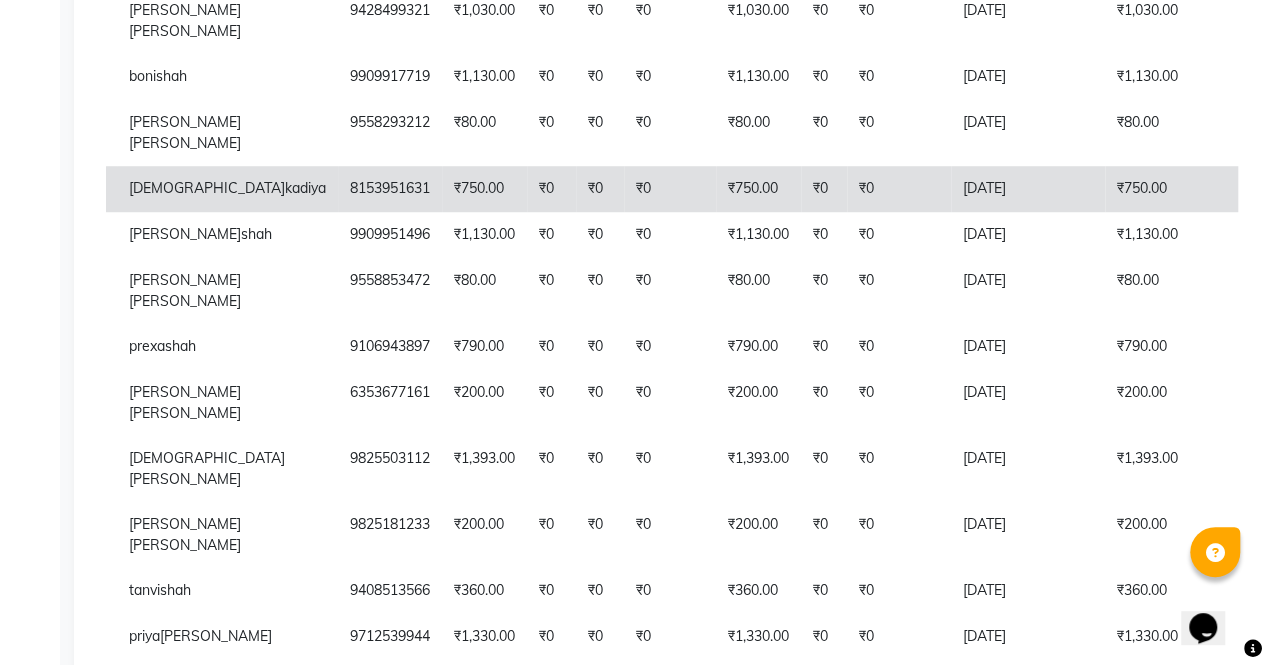 click on "₹0" 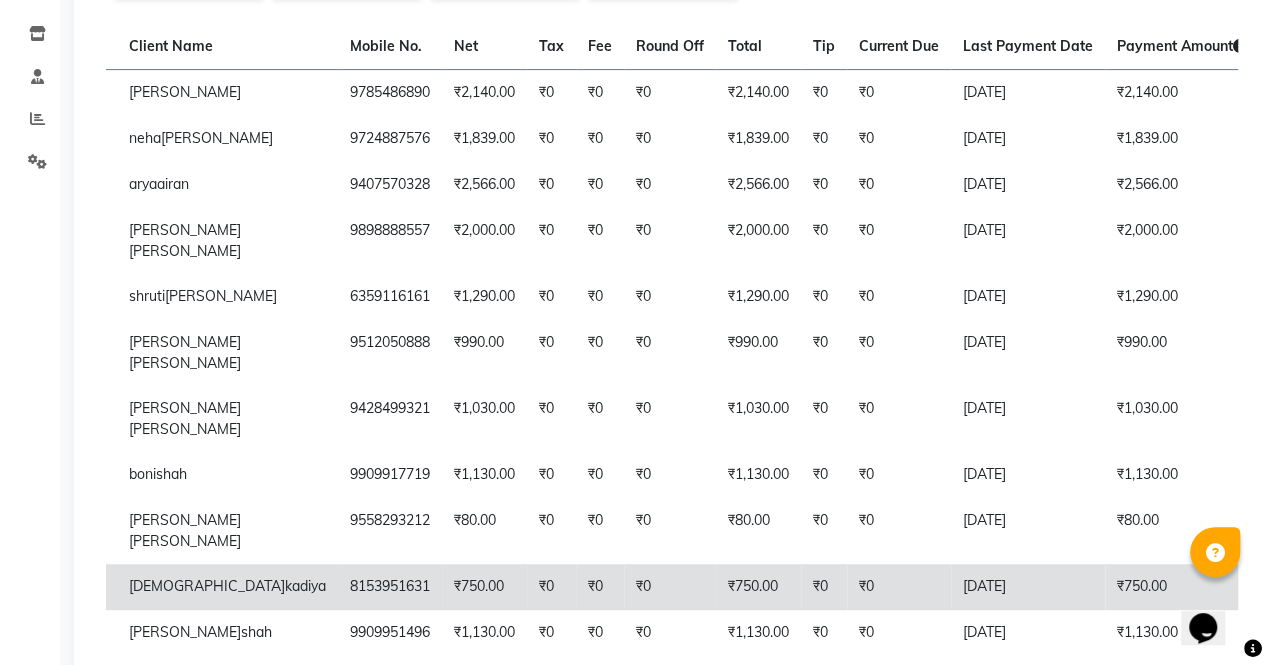 scroll, scrollTop: 322, scrollLeft: 0, axis: vertical 